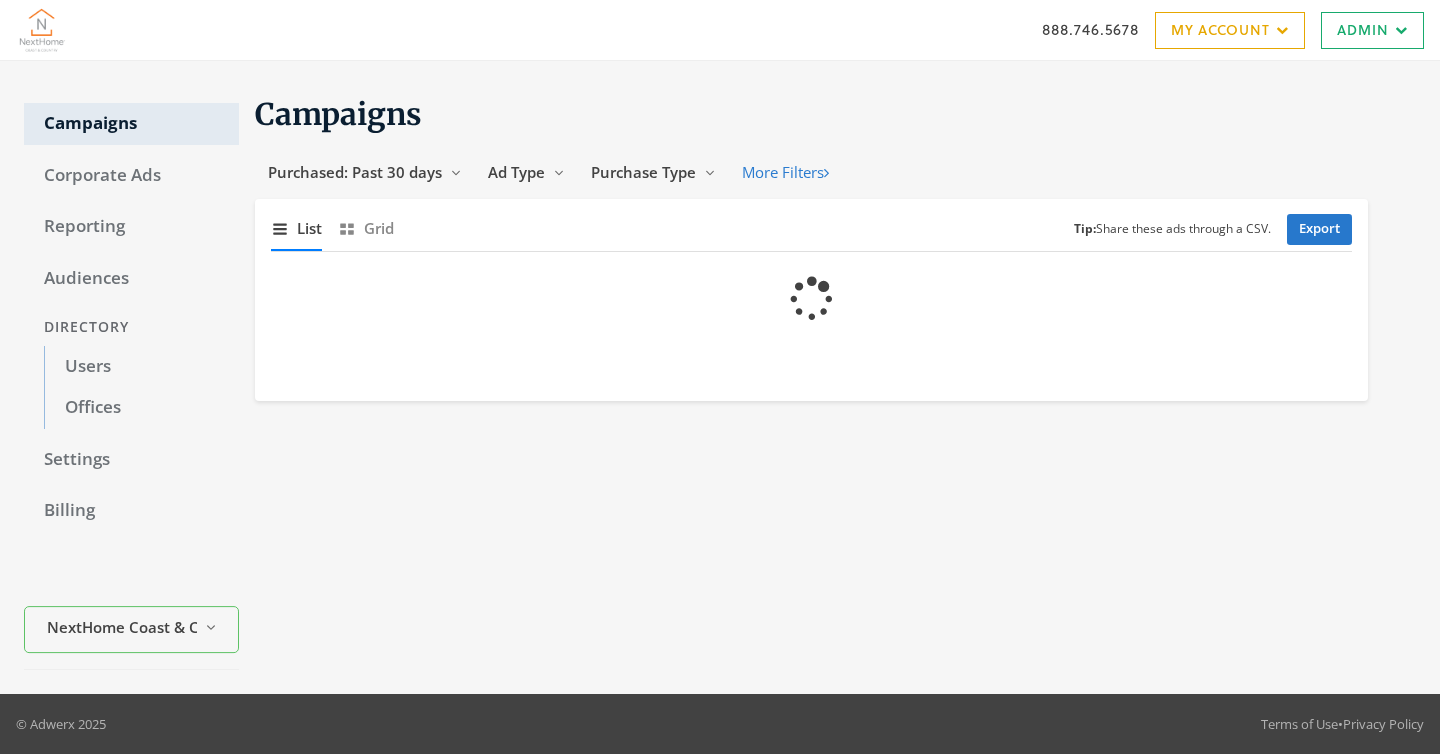 scroll, scrollTop: 0, scrollLeft: 0, axis: both 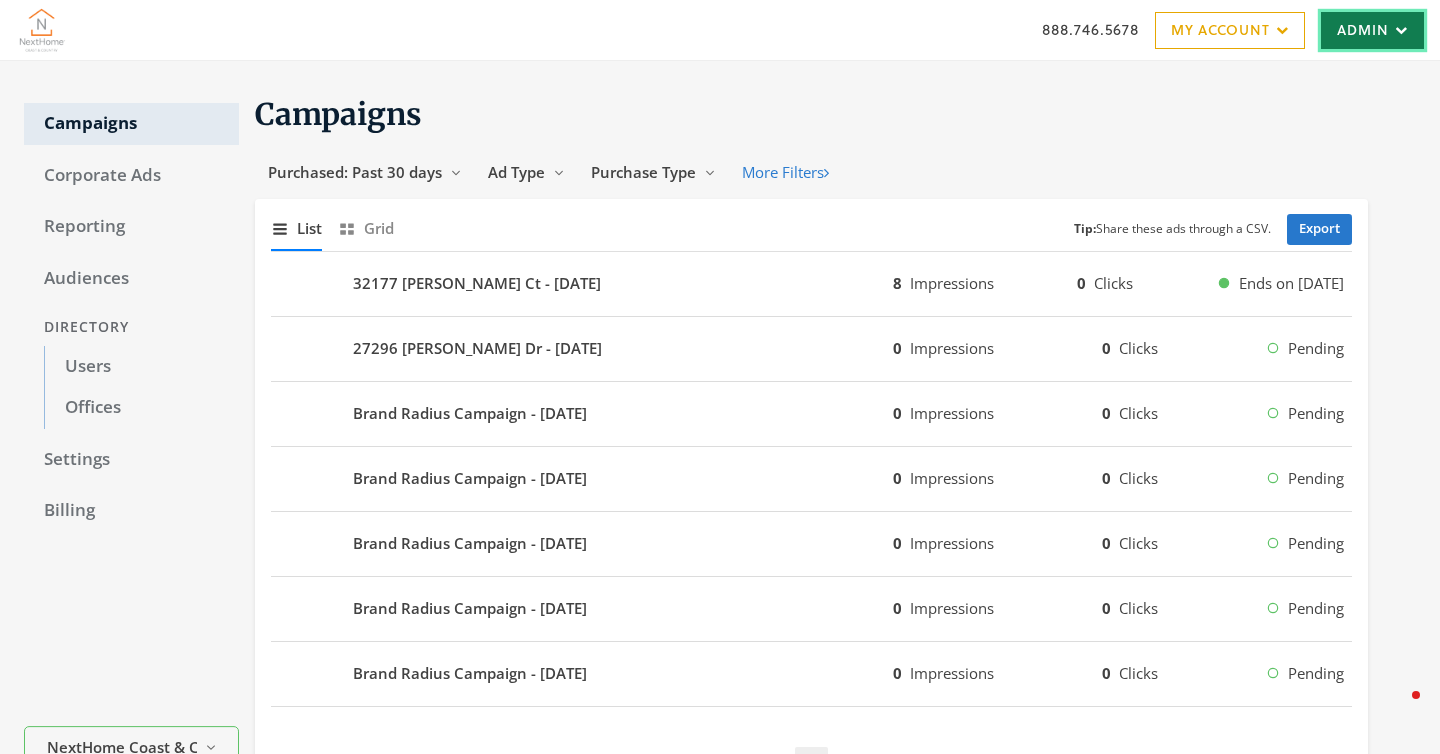 click on "Admin" at bounding box center (1372, 30) 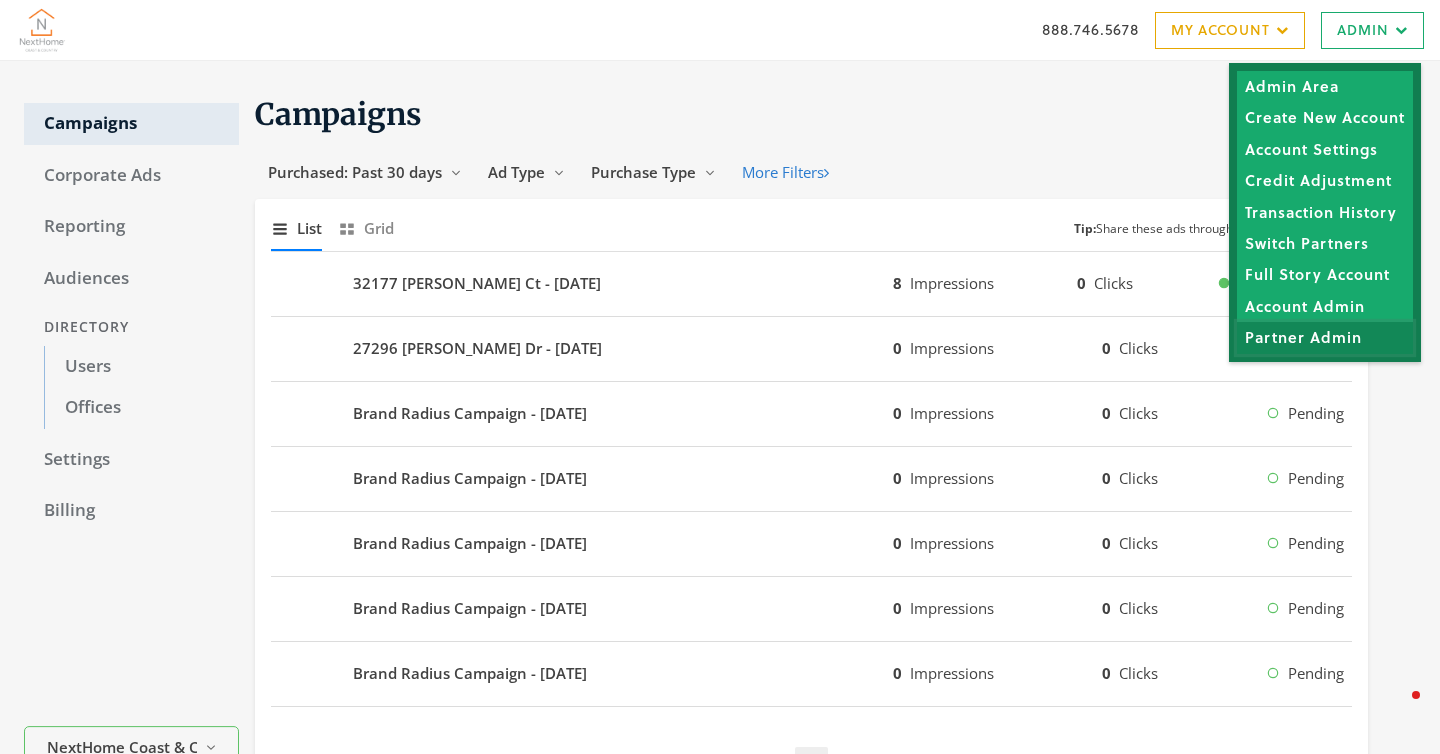 click on "Partner Admin" at bounding box center (1325, 337) 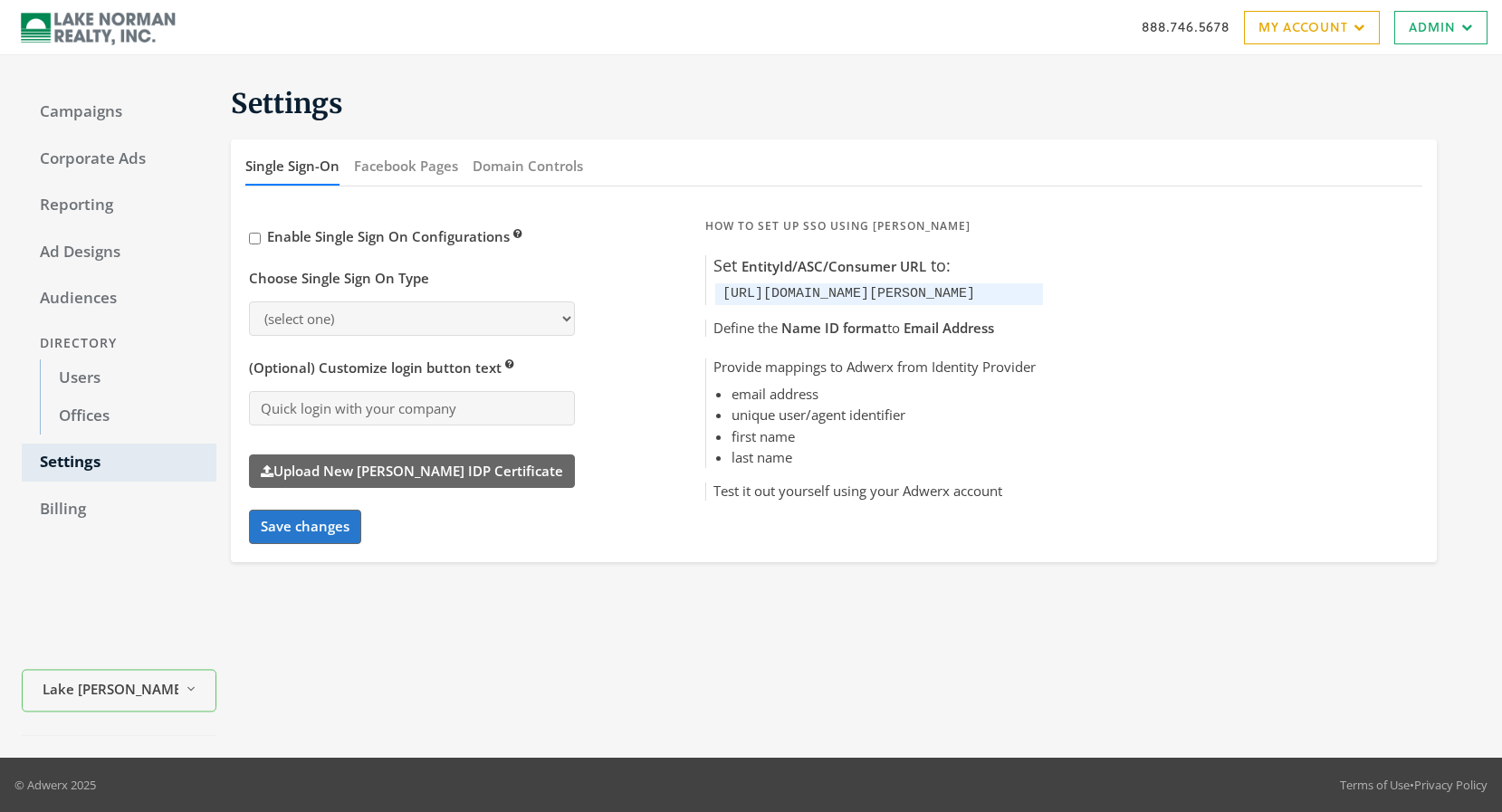 select on "saml" 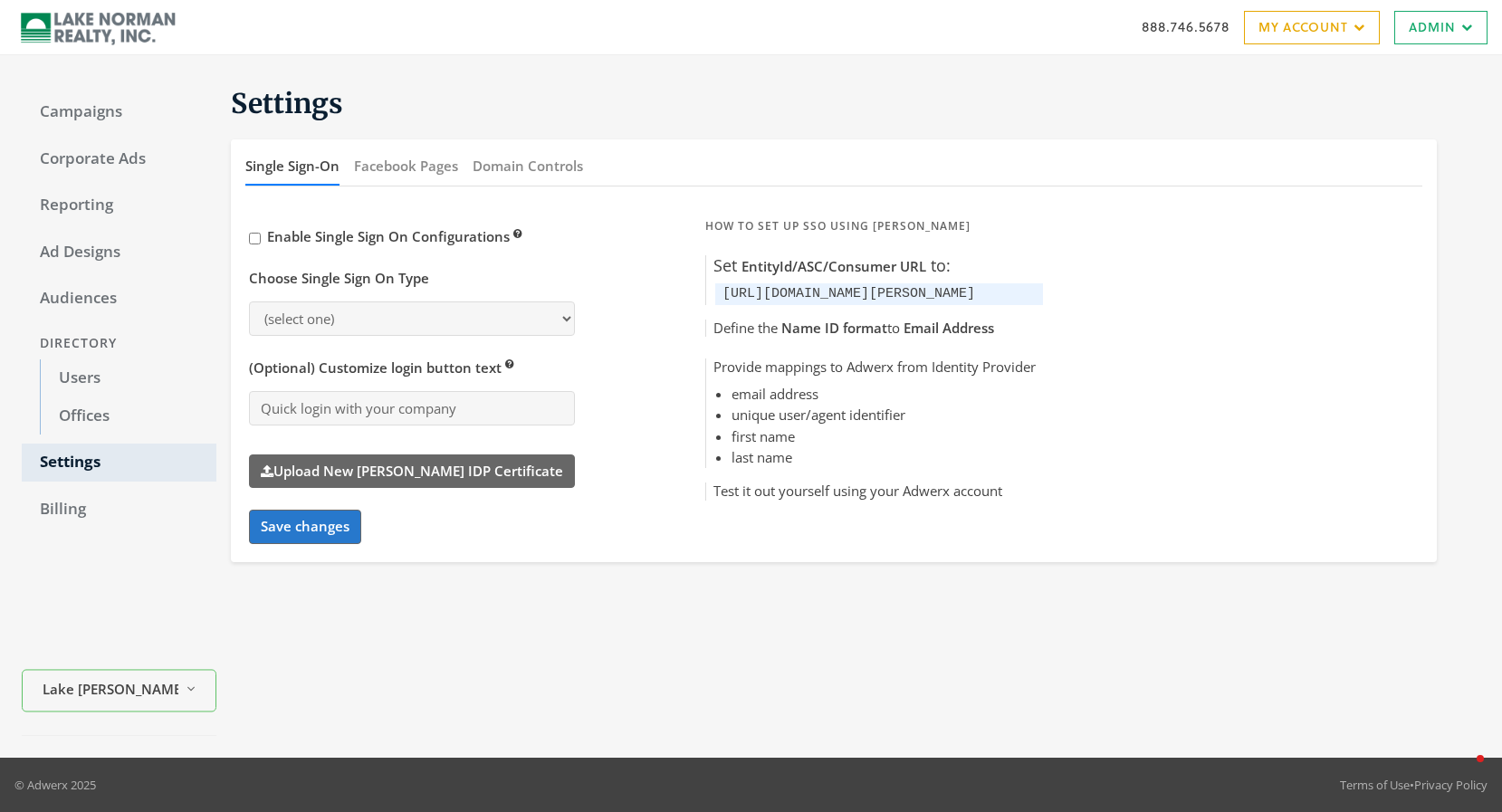click on "Test it out yourself using your Adwerx account" at bounding box center (874, 495) 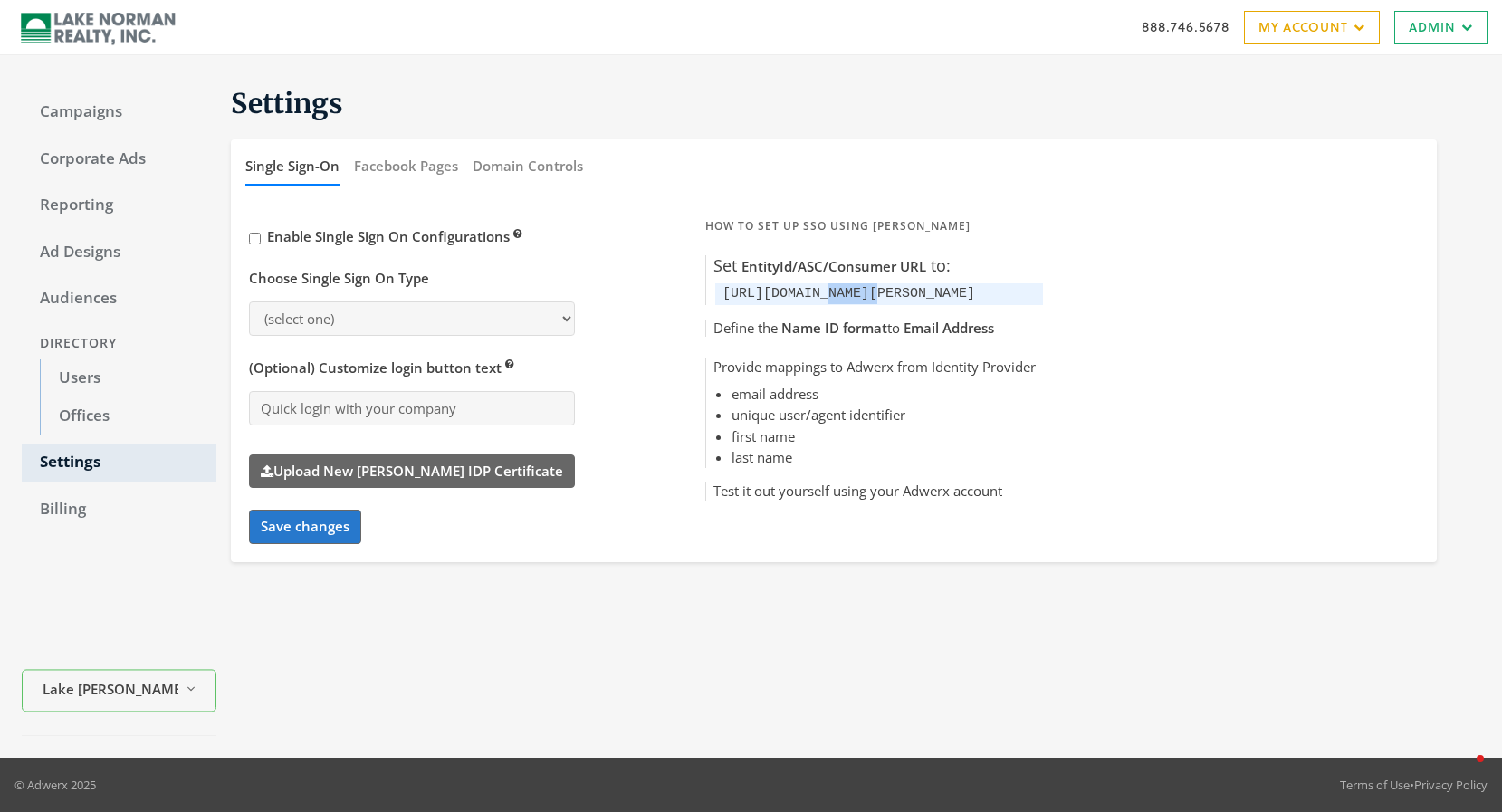 click on "https://lake-norman.adwerx.com/saml/consume" at bounding box center (848, 293) 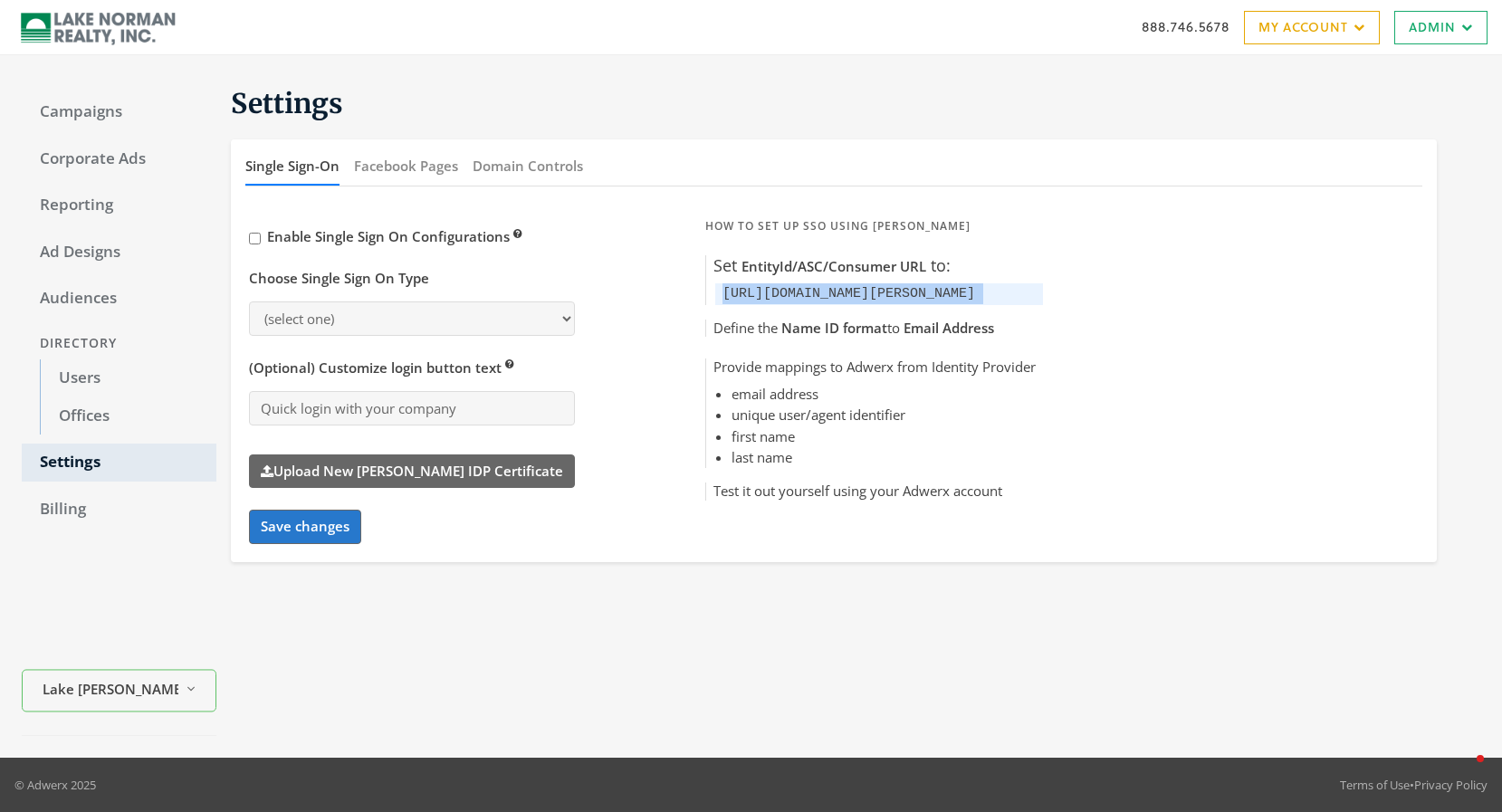 click on "https://lake-norman.adwerx.com/saml/consume" at bounding box center (848, 293) 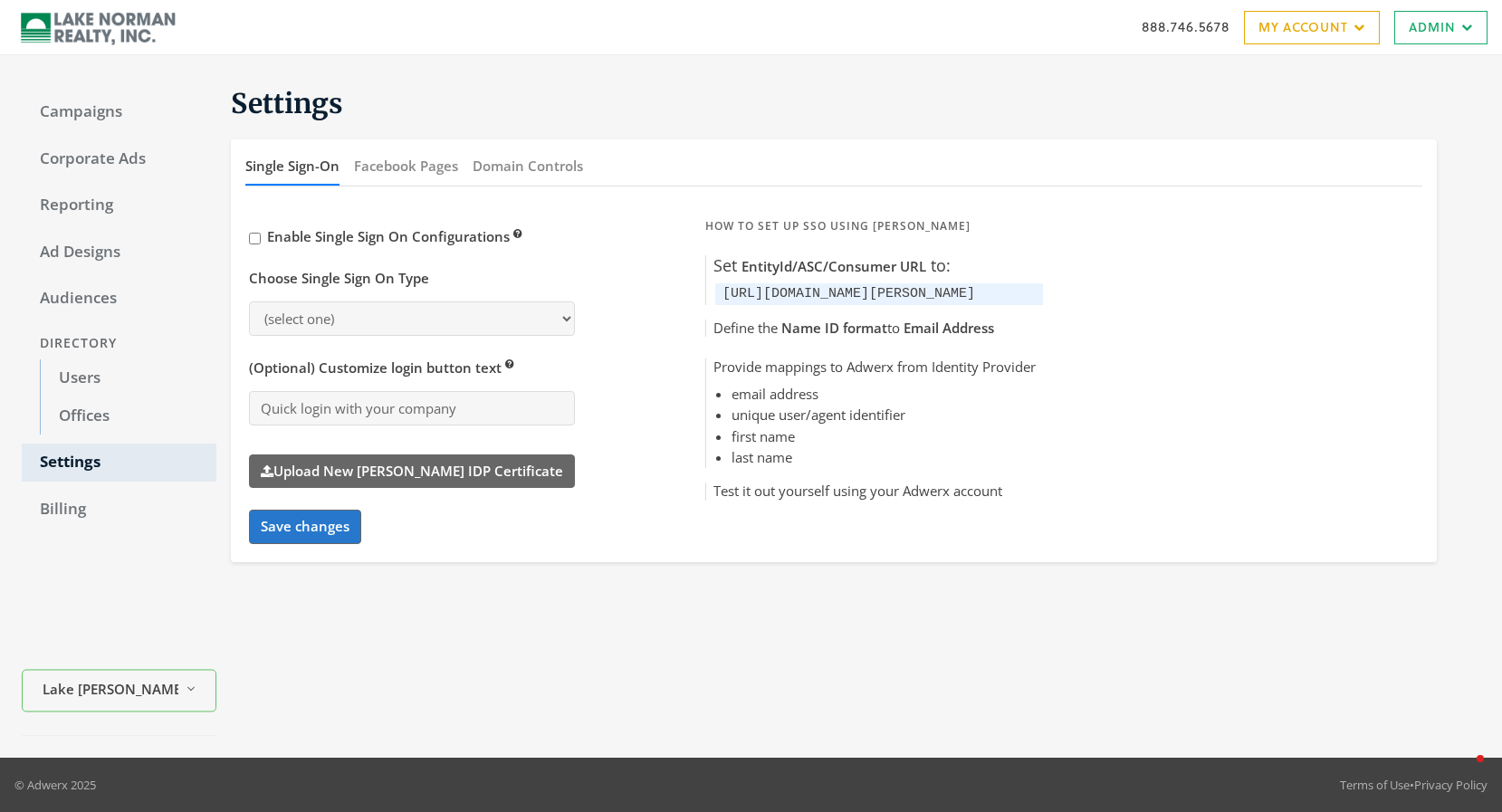 click on "Set   EntityId/ASC/Consumer URL   to: https://lake-norman.adwerx.com/saml/consume" at bounding box center [874, 280] 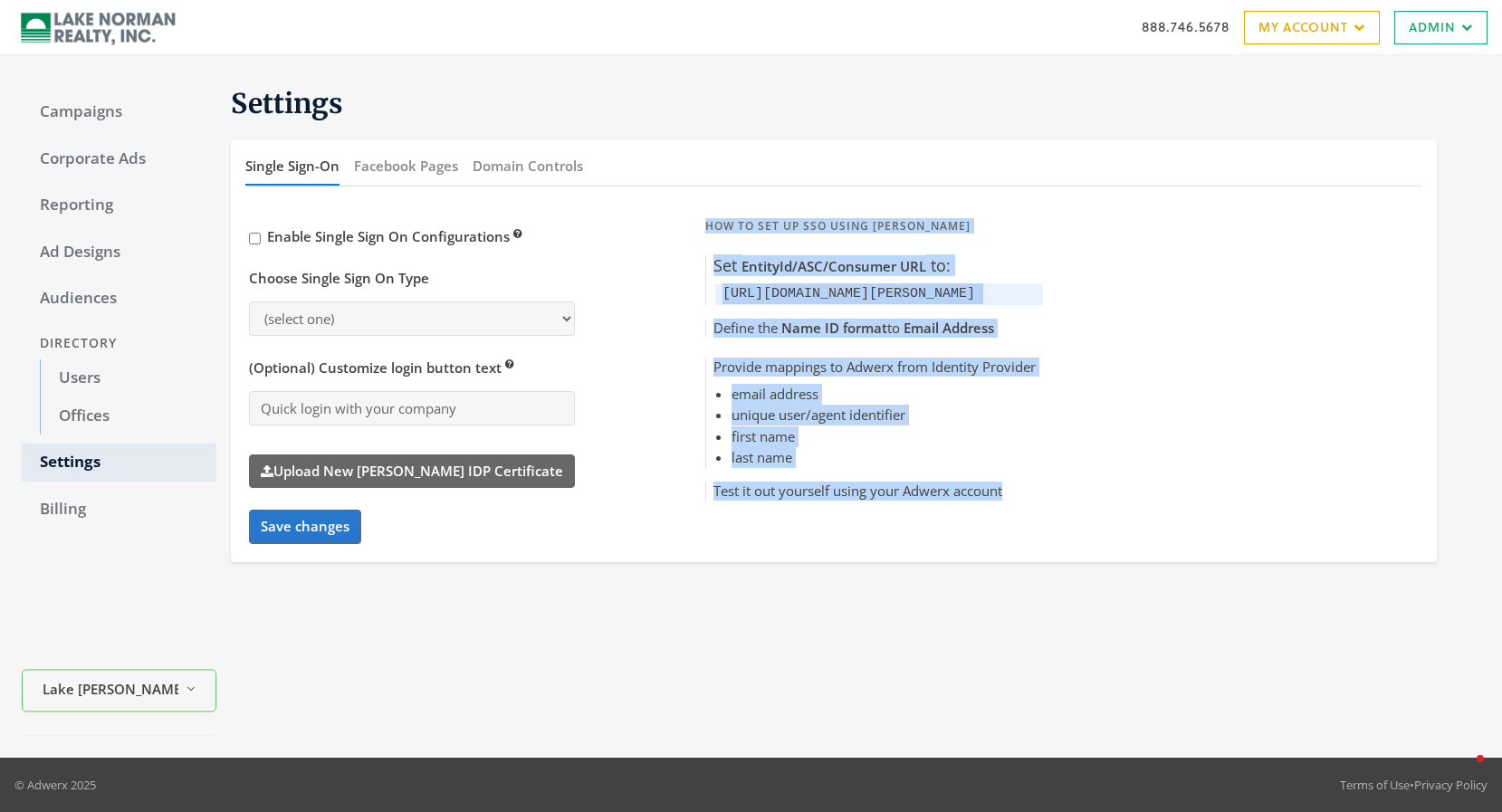 drag, startPoint x: 652, startPoint y: 219, endPoint x: 990, endPoint y: 499, distance: 438.91229 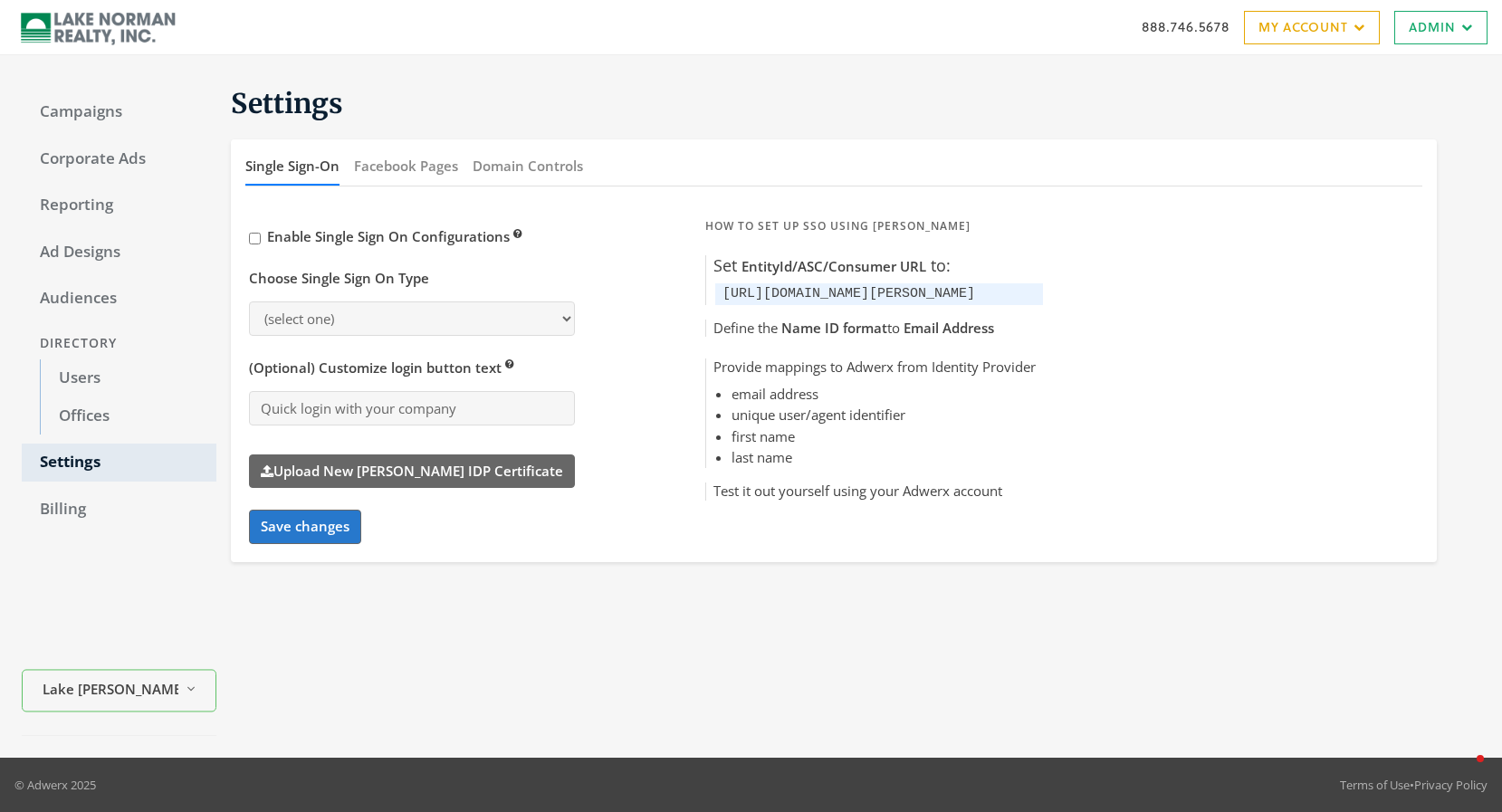 click on "Test it out yourself using your Adwerx account" at bounding box center [875, 492] 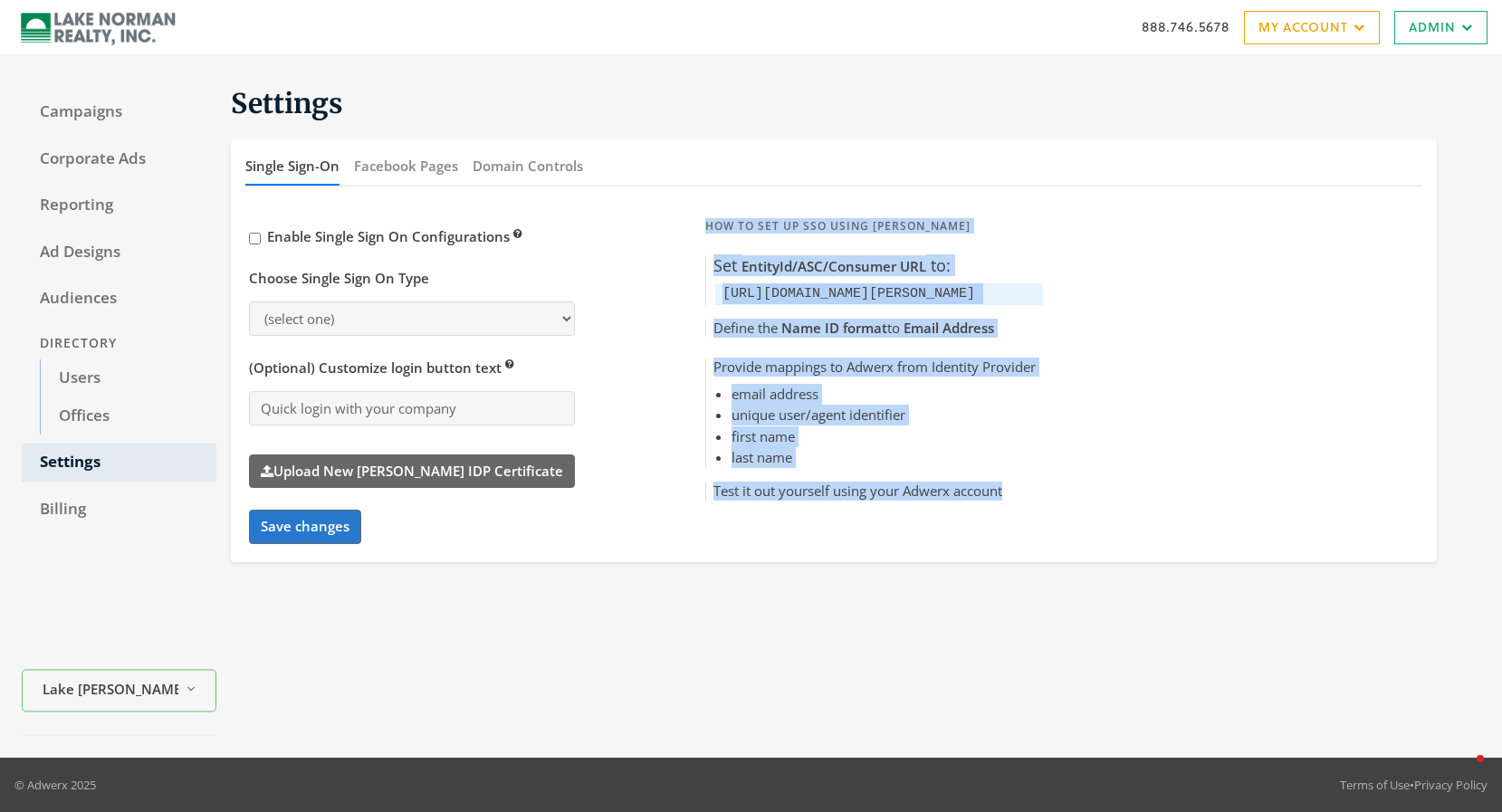 drag, startPoint x: 653, startPoint y: 224, endPoint x: 990, endPoint y: 510, distance: 442.00113 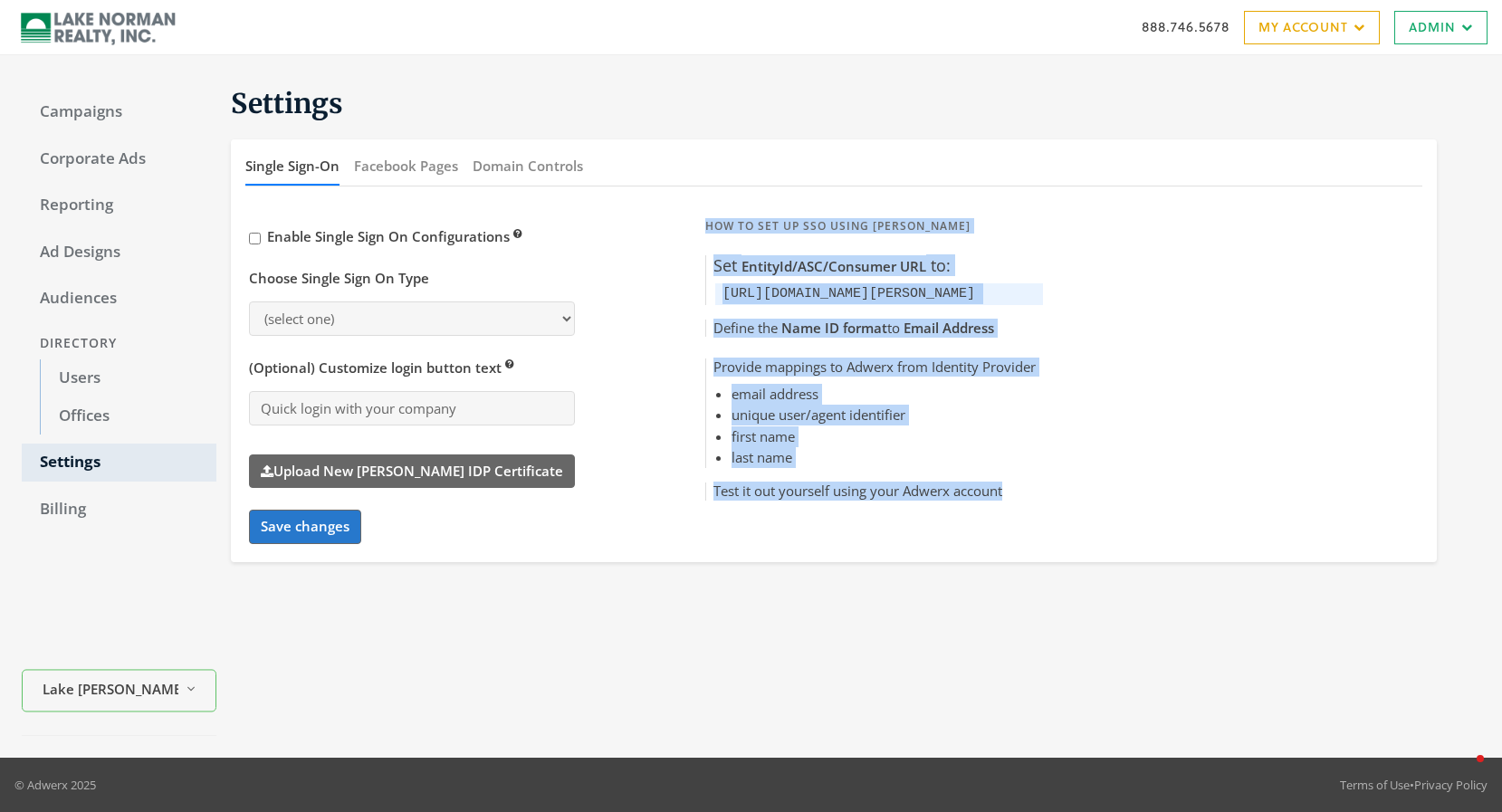 copy on "How to Set Up SSO Using Saml Set   EntityId/ASC/Consumer URL   to: https://lake-norman.adwerx.com/saml/consume Define the   Name ID format  to   Email Address Provide mappings to Adwerx from Identity Provider email address unique user/agent identifier first name last name Test it out yourself using your Adwerx account" 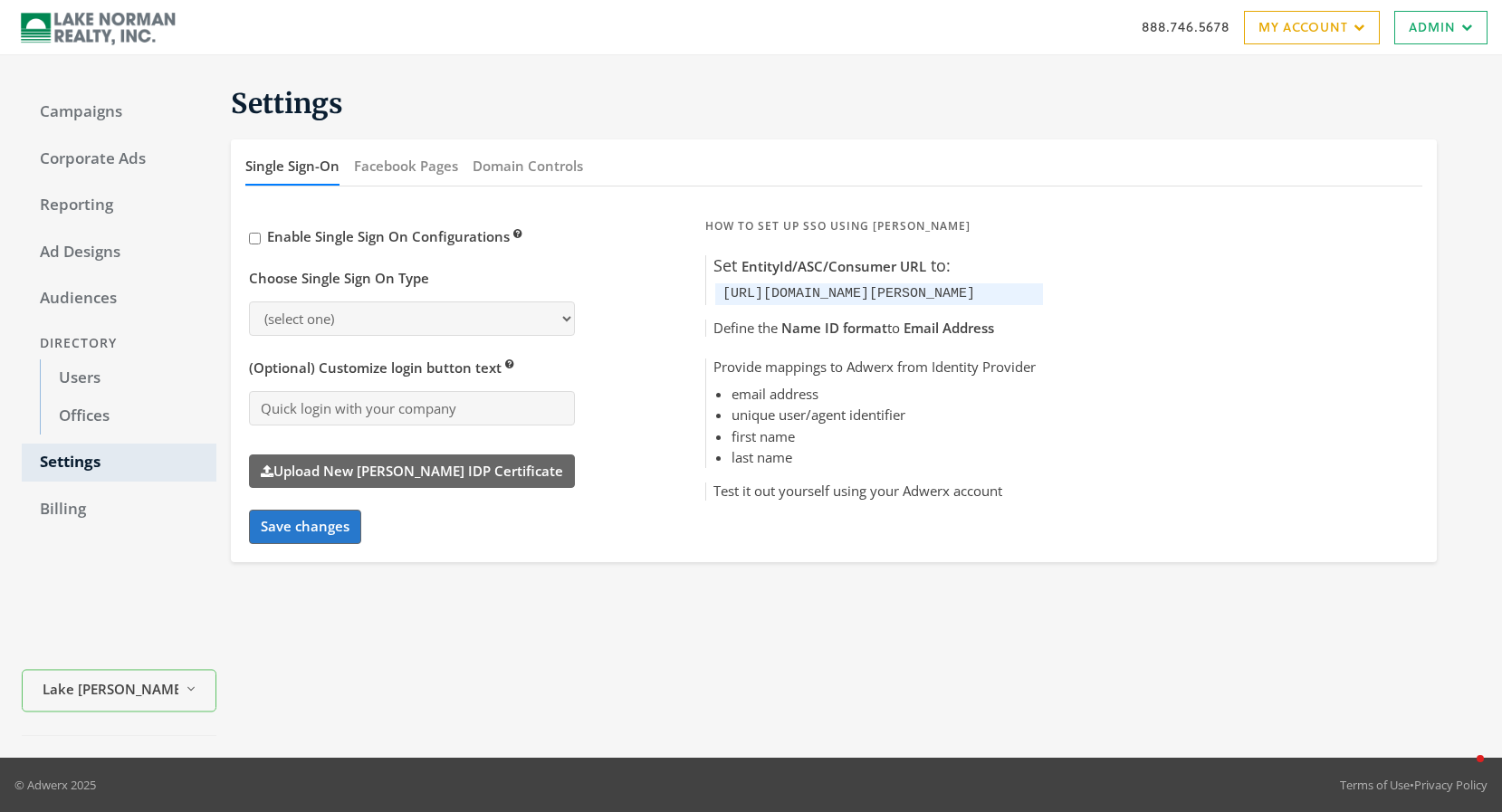 click on "Settings Single Sign-On Facebook Pages Domain Controls Enable Single Sign On Configurations   Choose Single Sign On Type (select one) saml adwerx moxiworks oauth_with_jwt (Optional) Customize login button text   Quick login with your company    Upload New SAML IDP Certificate Save changes How to Set Up SSO Using Saml Set   EntityId/ASC/Consumer URL   to: https://lake-norman.adwerx.com/saml/consume Define the   Name ID format  to   Email Address Provide mappings to Adwerx from Identity Provider email address unique user/agent identifier first name last name Test it out yourself using your Adwerx account" at bounding box center [848, 406] 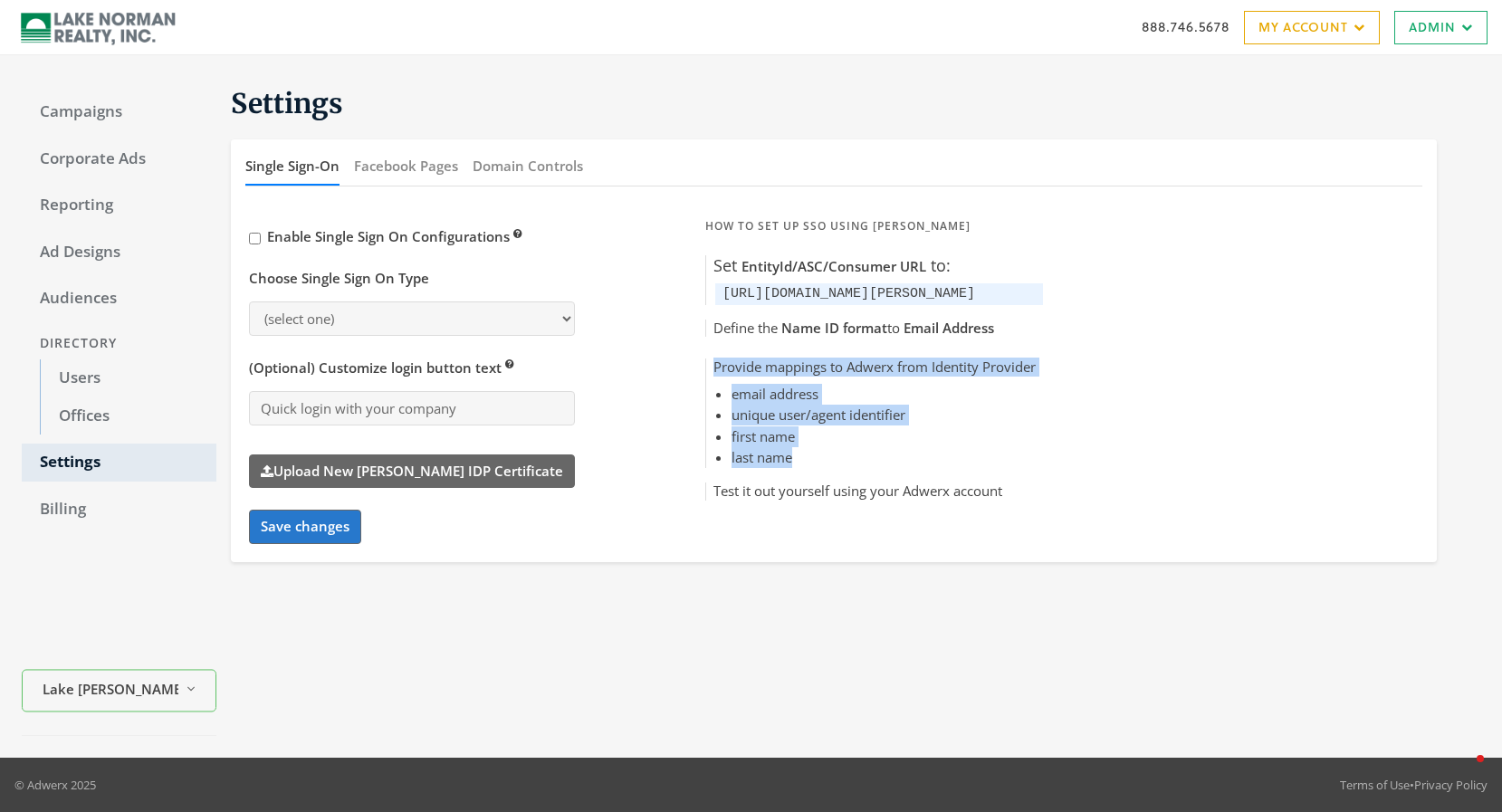 drag, startPoint x: 743, startPoint y: 454, endPoint x: 647, endPoint y: 362, distance: 132.9662 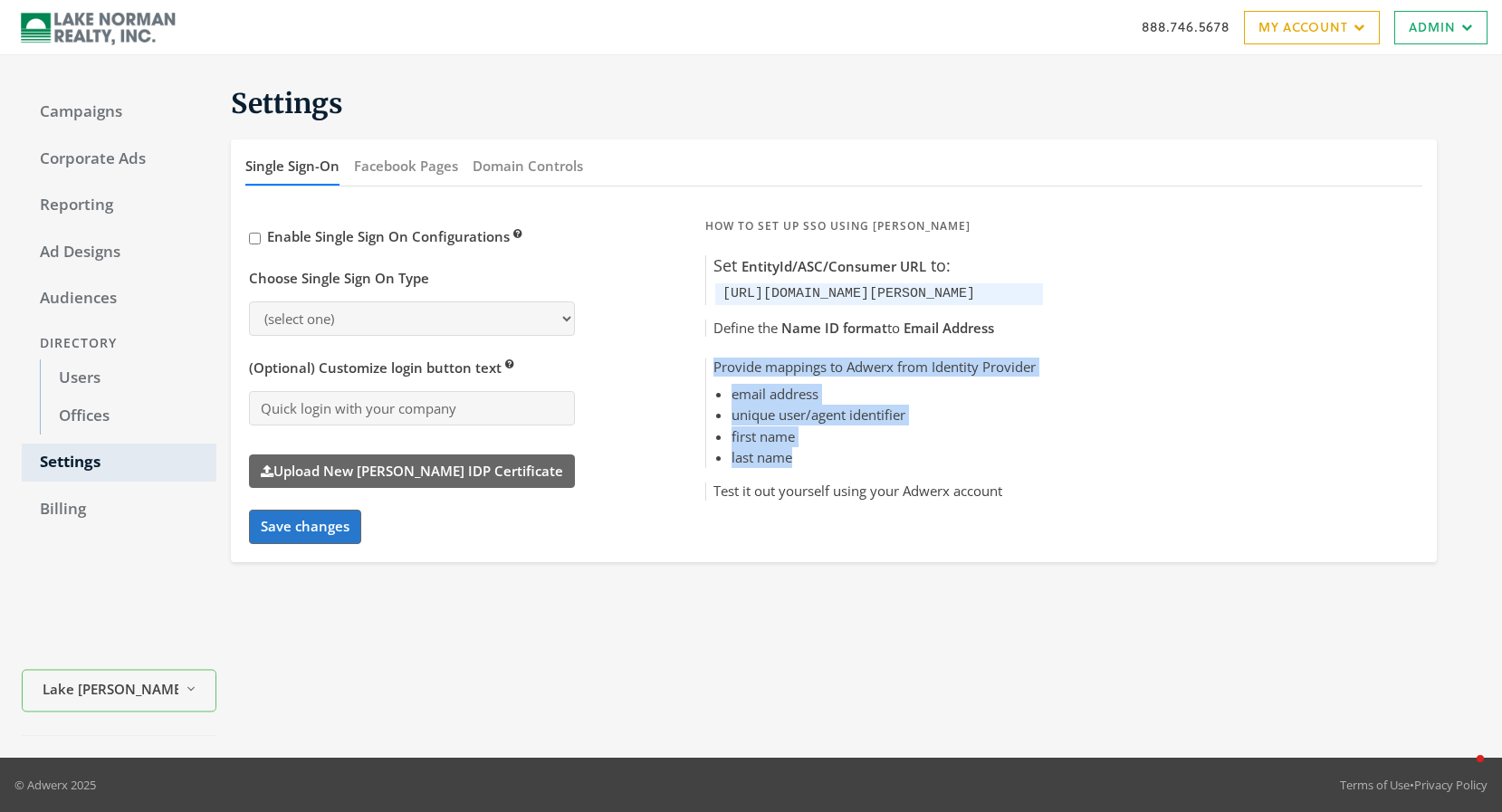 click on "first name" at bounding box center [884, 436] 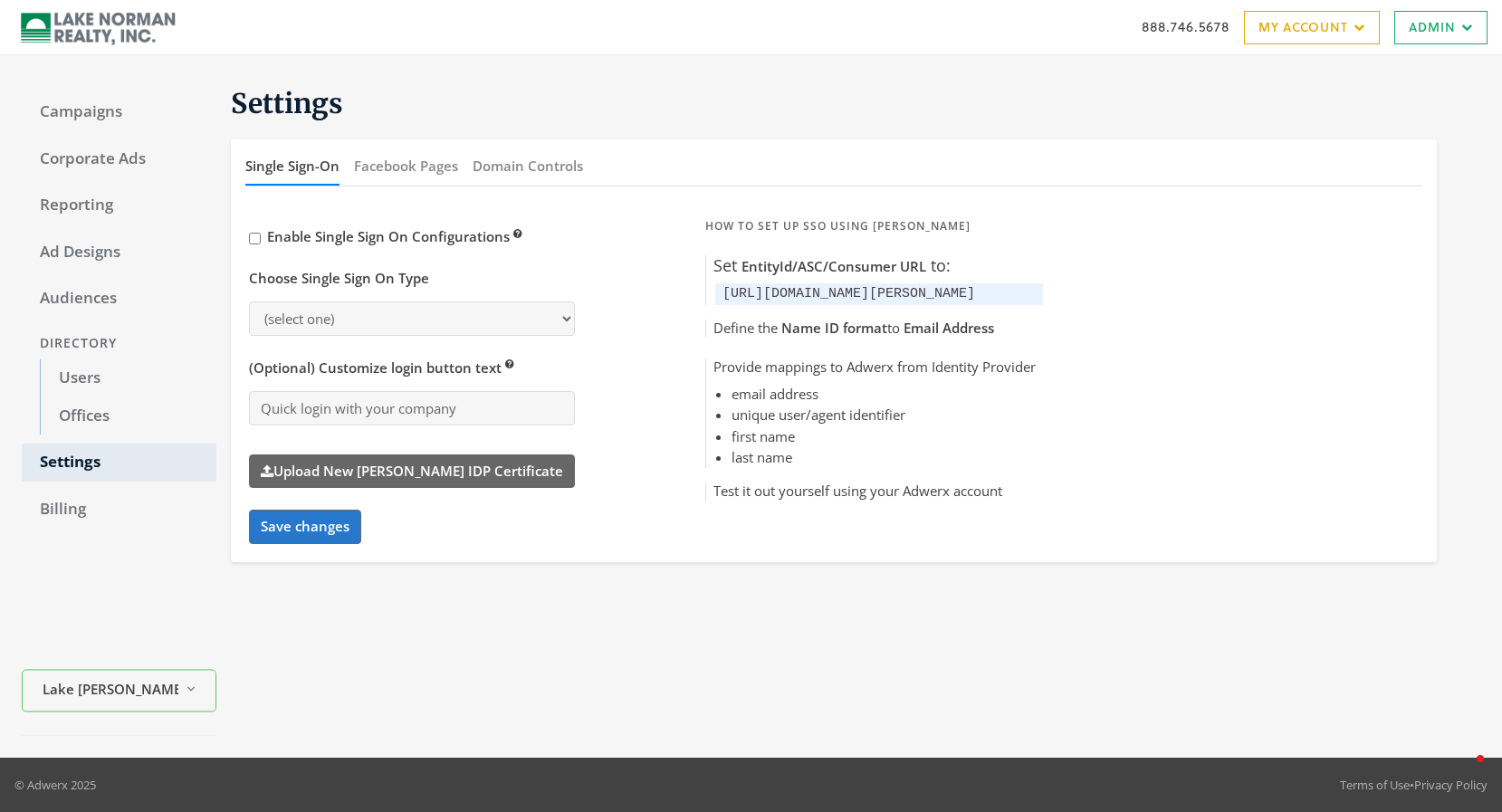 click on "email address" at bounding box center (884, 394) 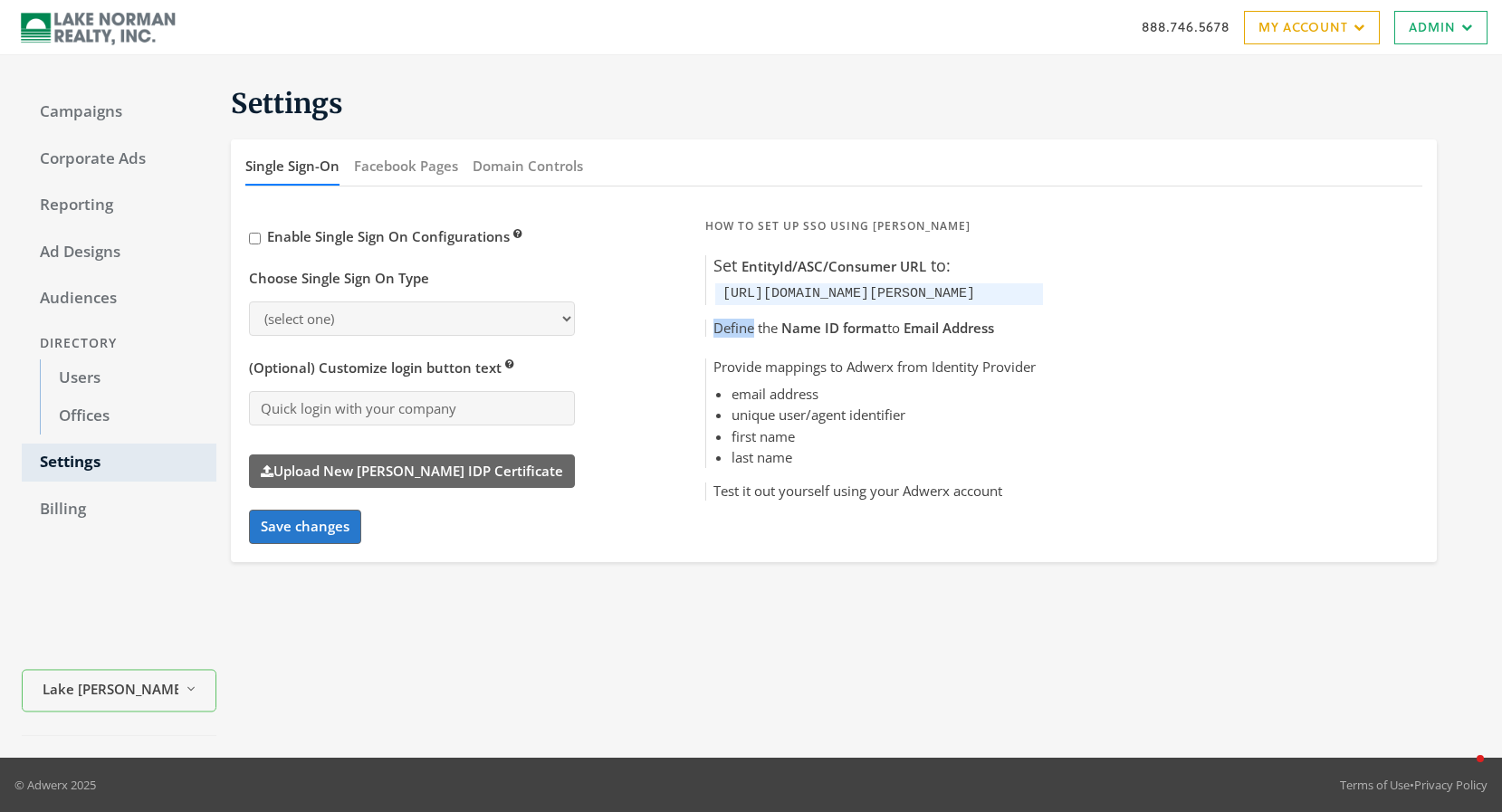 click on "Define the   Name ID format  to   Email Address" at bounding box center (875, 329) 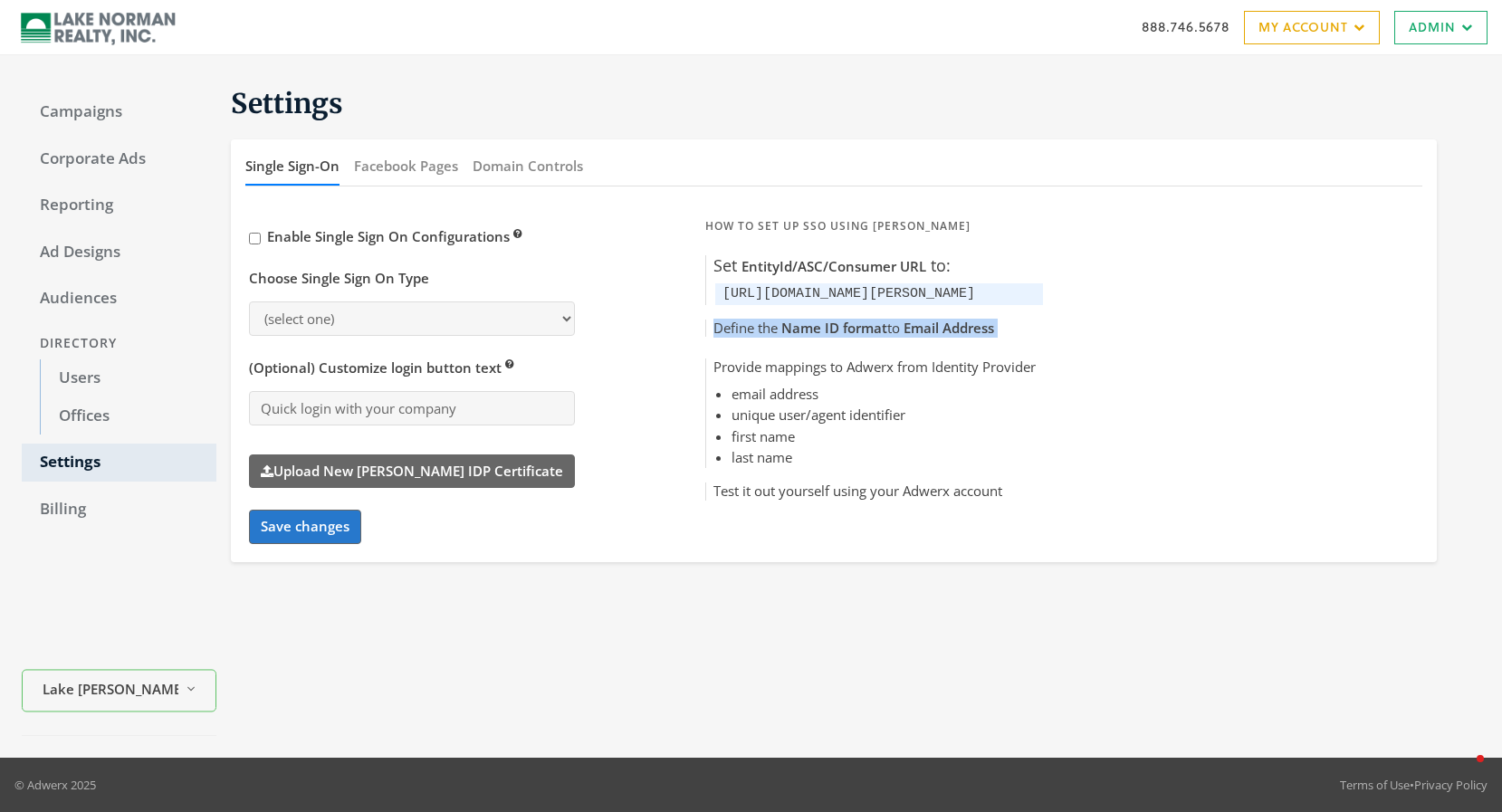 click on "Define the   Name ID format  to   Email Address" at bounding box center [875, 329] 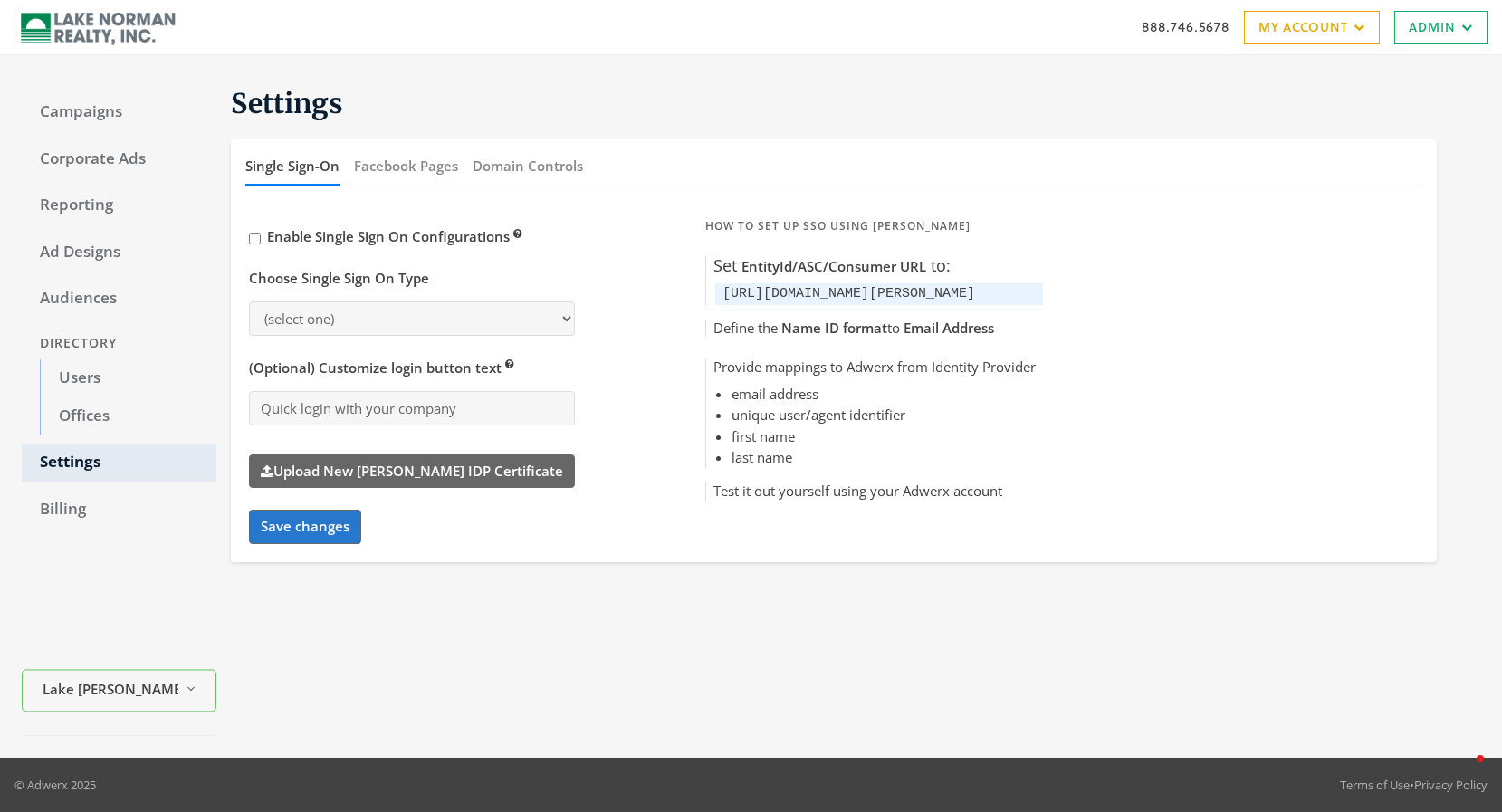 click on "Provide mappings to Adwerx from Identity Provider email address unique user/agent identifier first name last name" at bounding box center (874, 413) 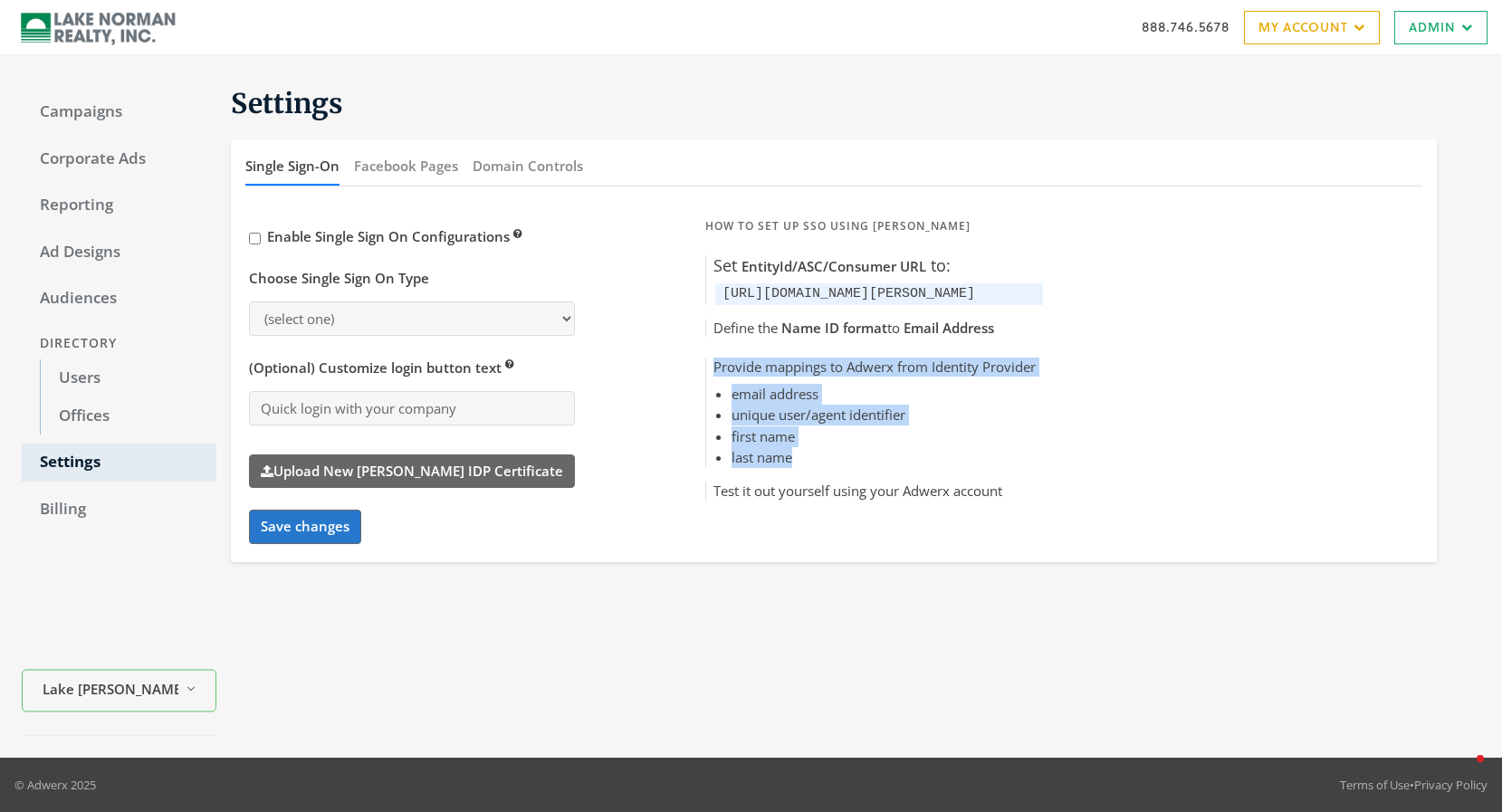 drag, startPoint x: 753, startPoint y: 466, endPoint x: 658, endPoint y: 365, distance: 138.65785 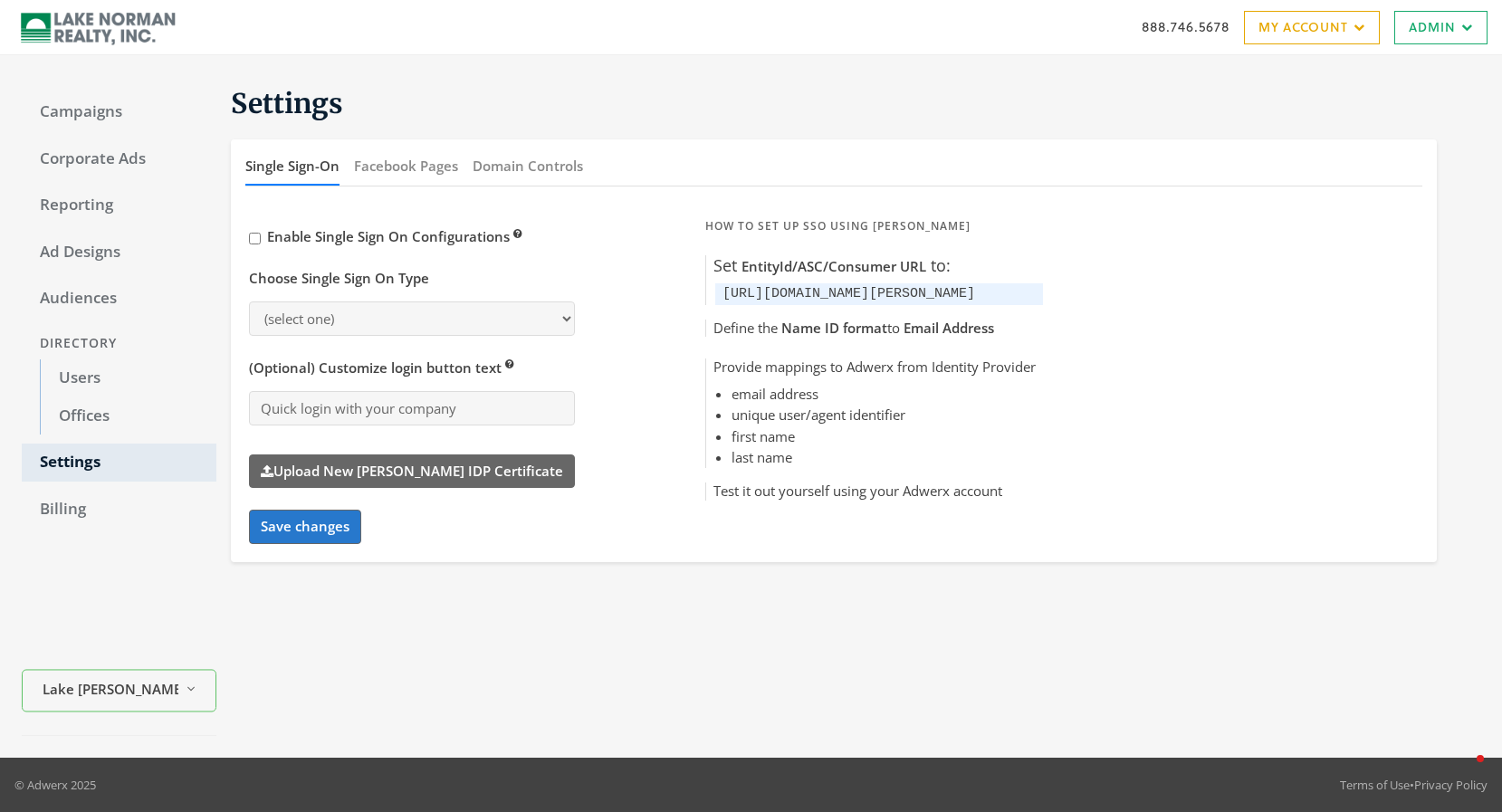 click on "Define the   Name ID format  to   Email Address" at bounding box center [875, 329] 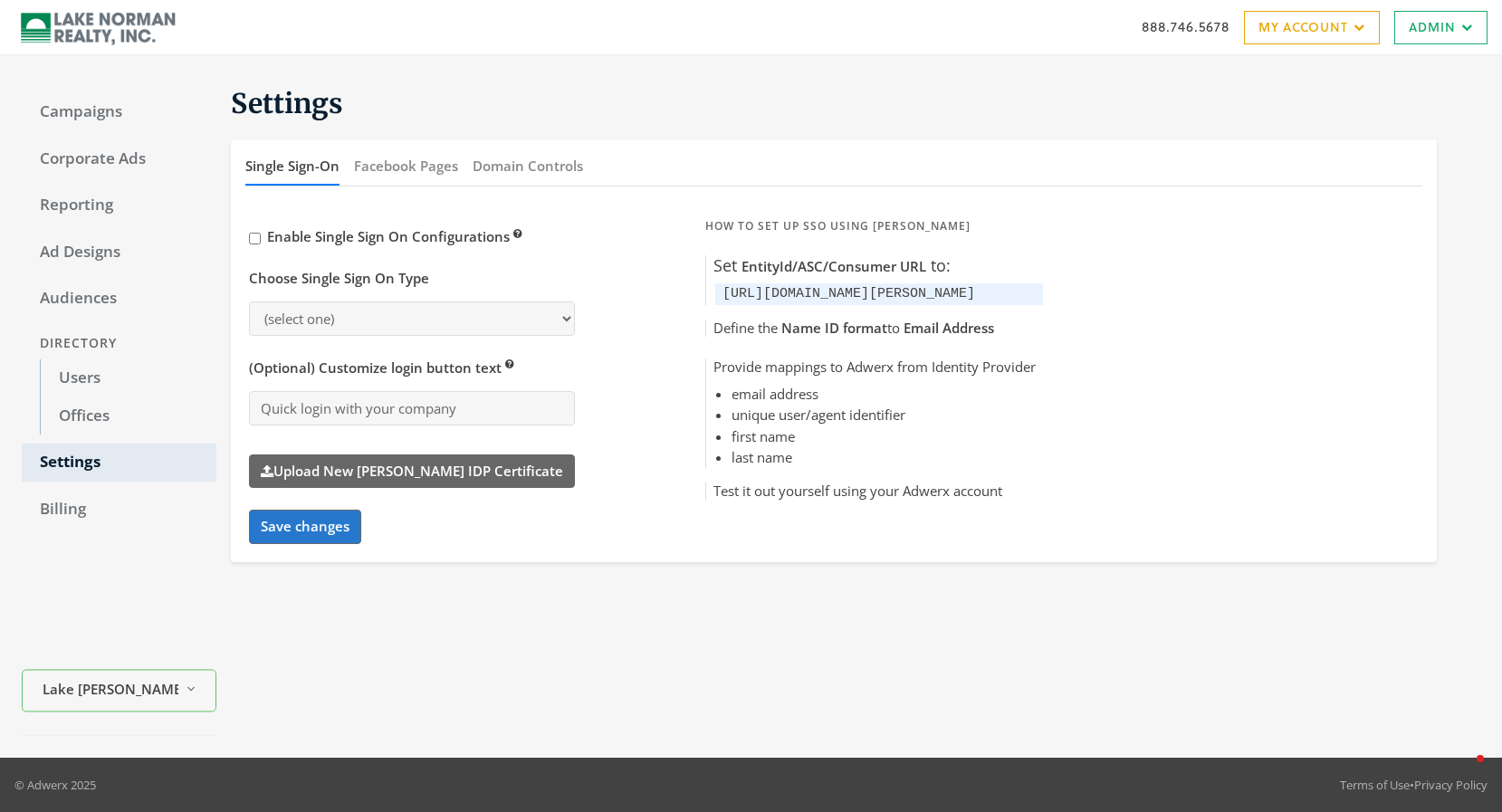 click on "email address" at bounding box center [884, 394] 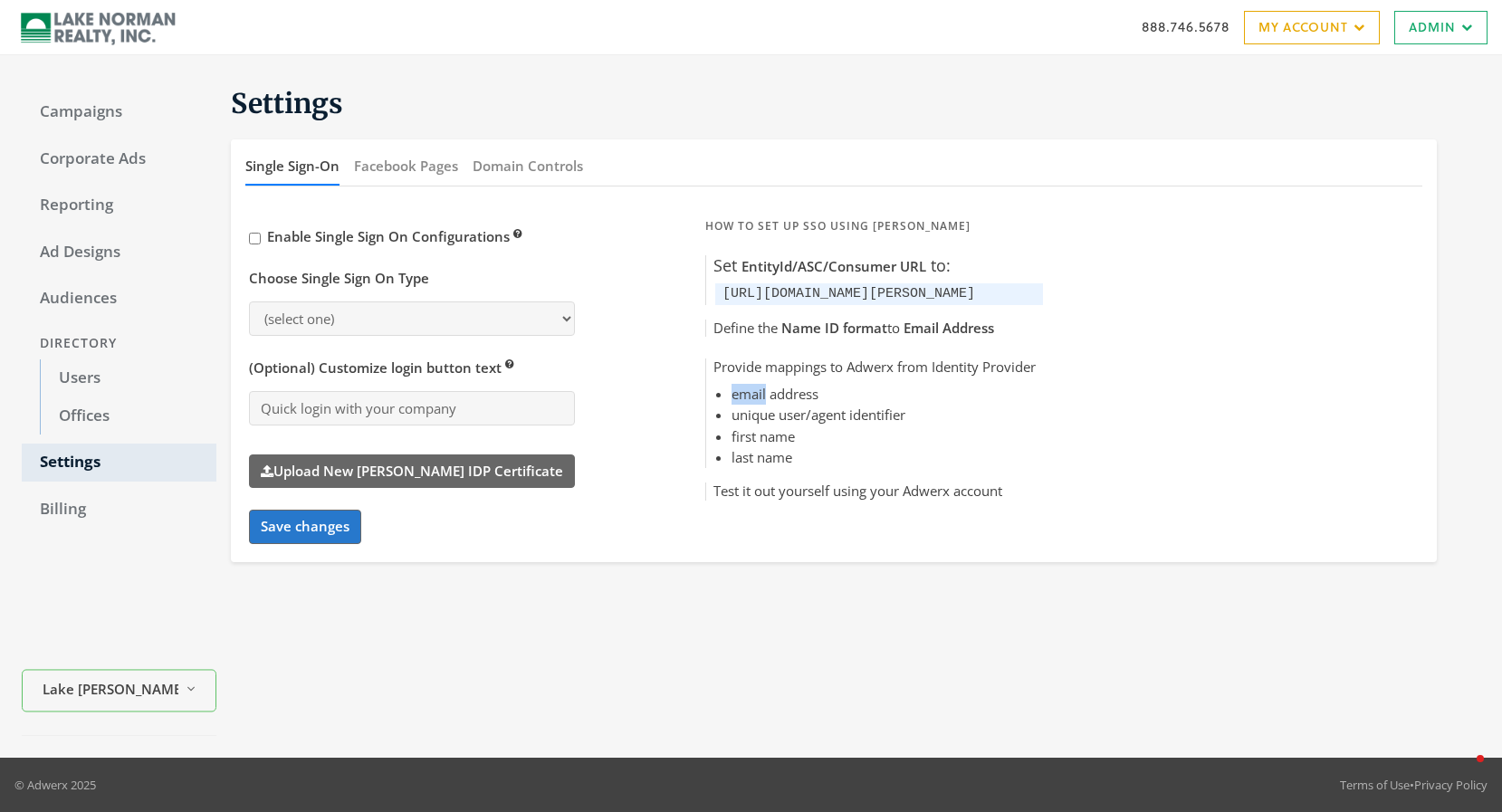 click on "email address" at bounding box center (884, 394) 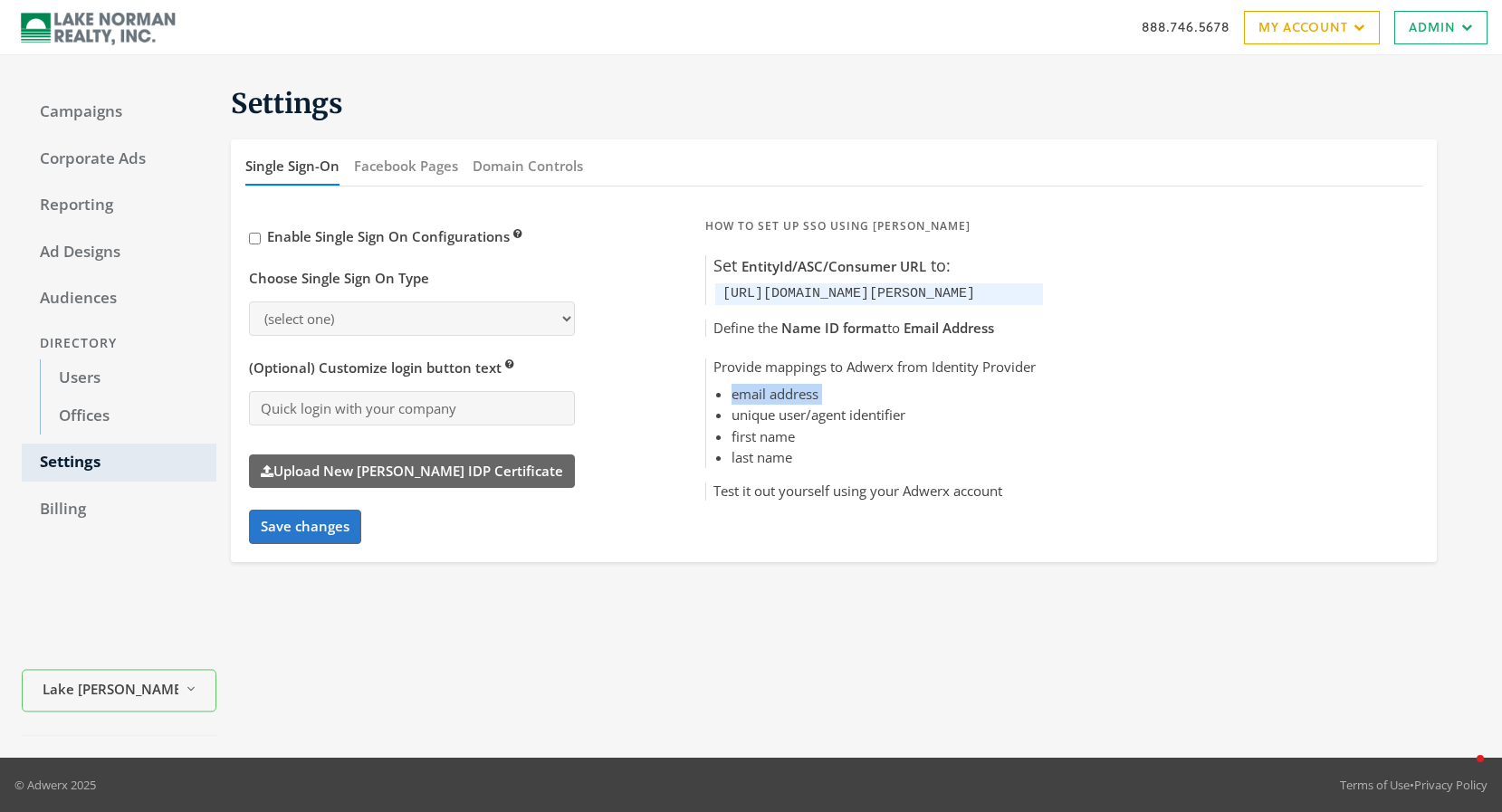 click on "email address" at bounding box center (884, 394) 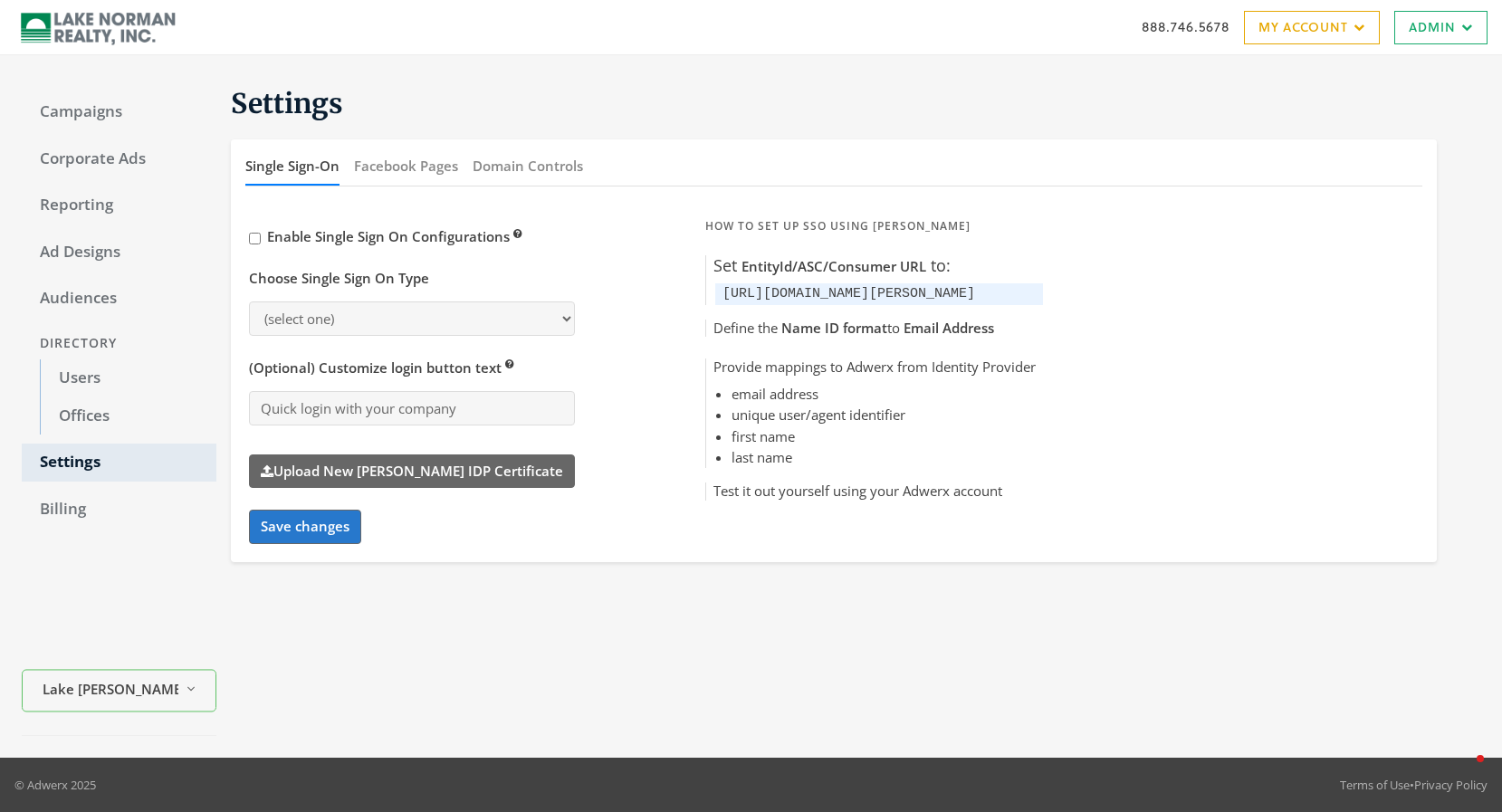 click on "unique user/agent identifier" at bounding box center (884, 415) 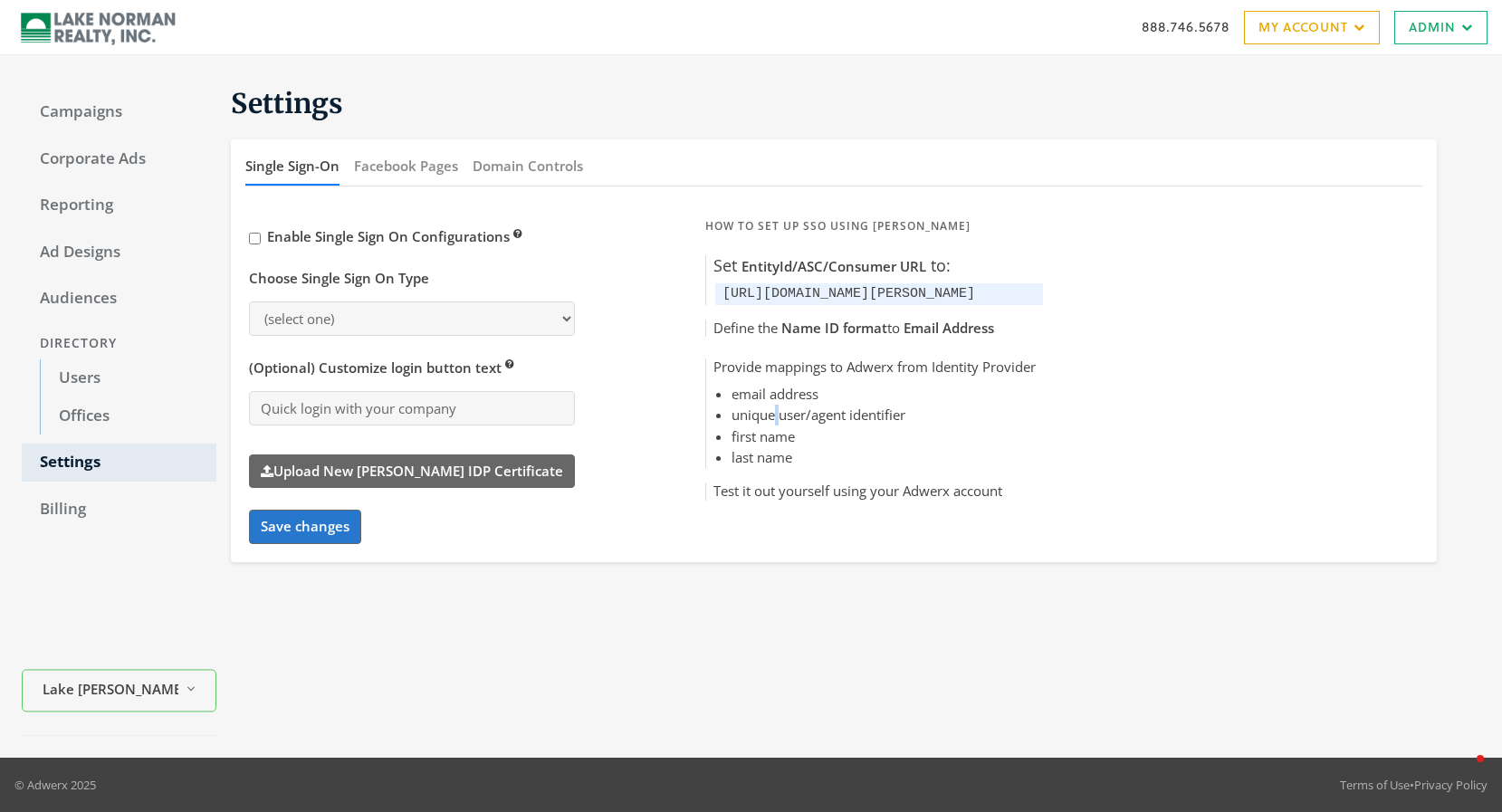 click on "unique user/agent identifier" at bounding box center (884, 415) 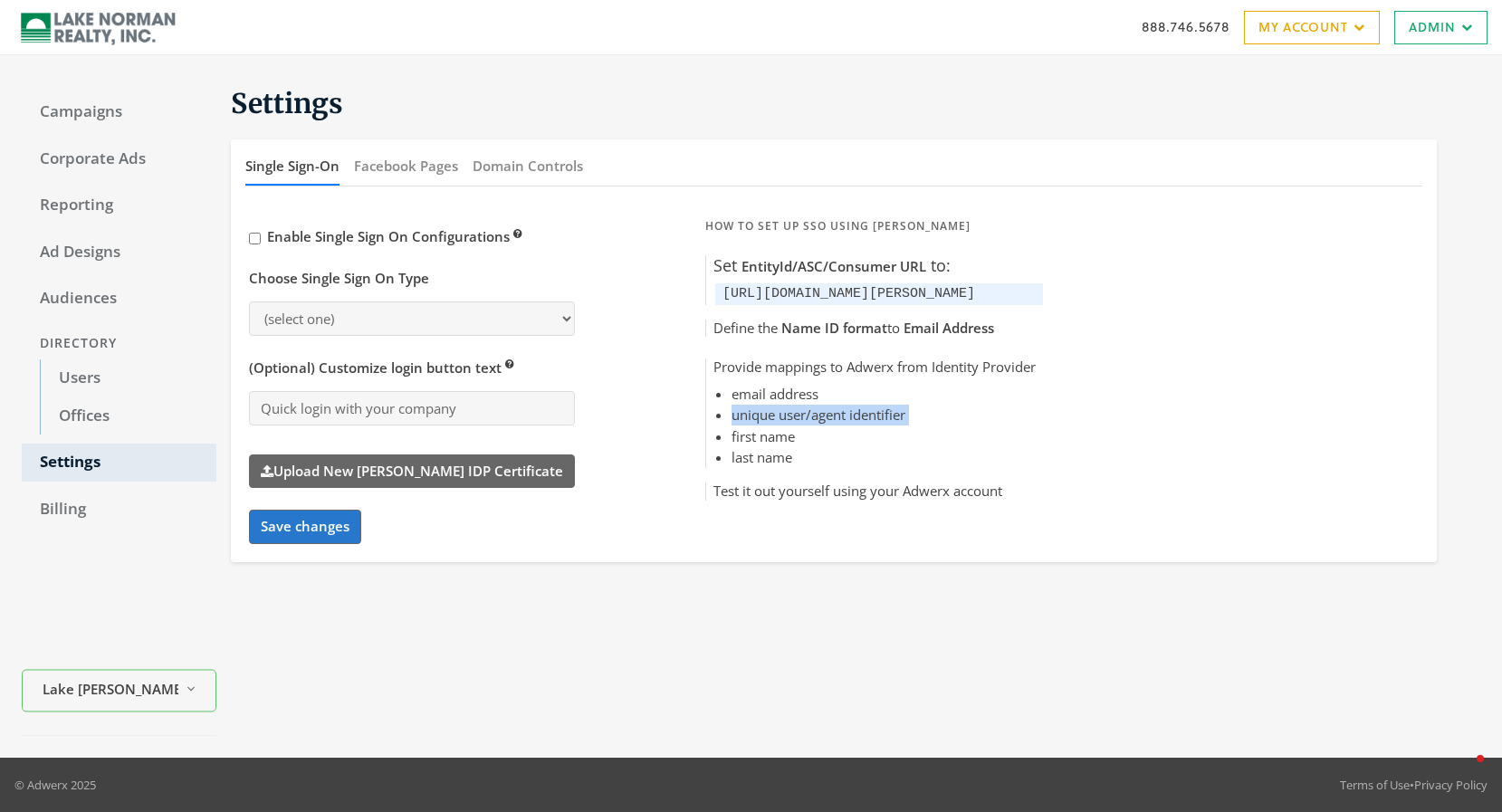 click on "unique user/agent identifier" at bounding box center (884, 415) 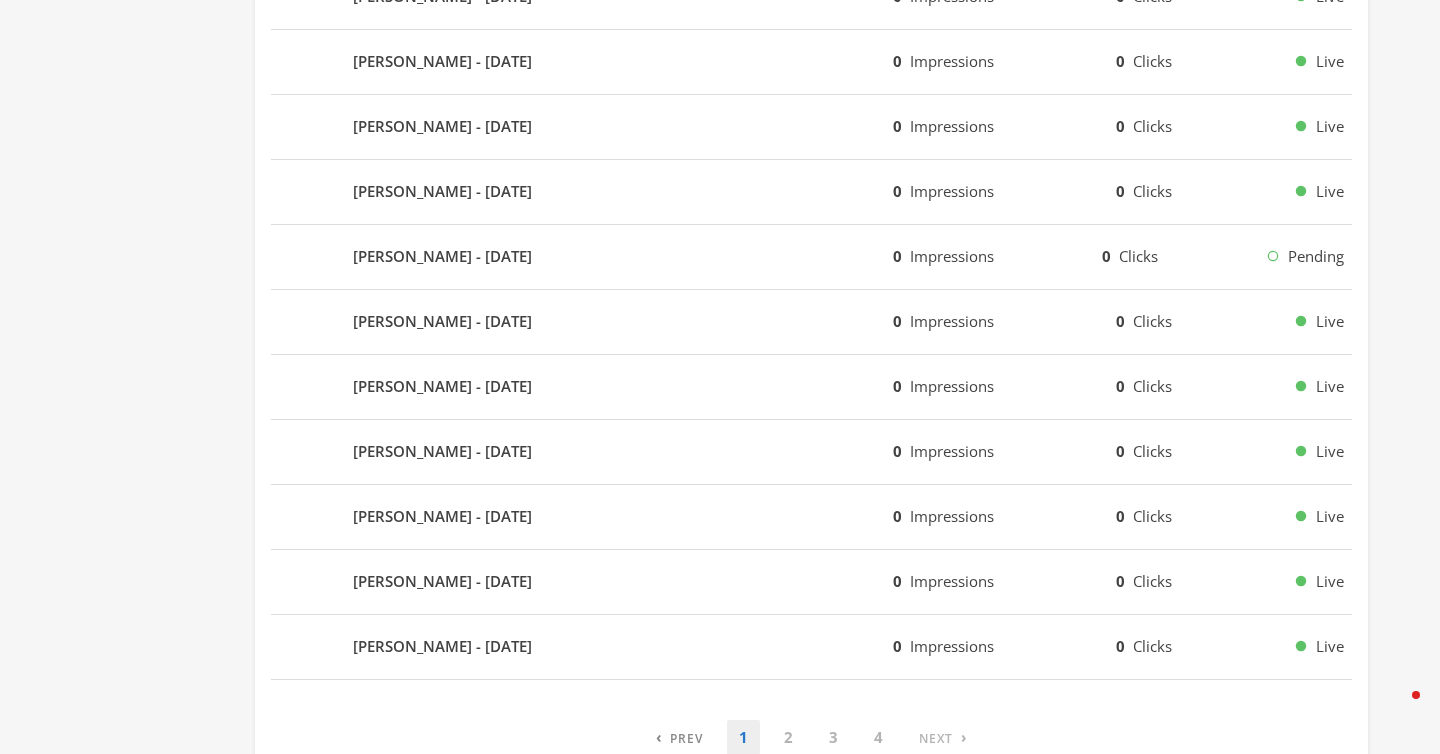 scroll, scrollTop: 1232, scrollLeft: 0, axis: vertical 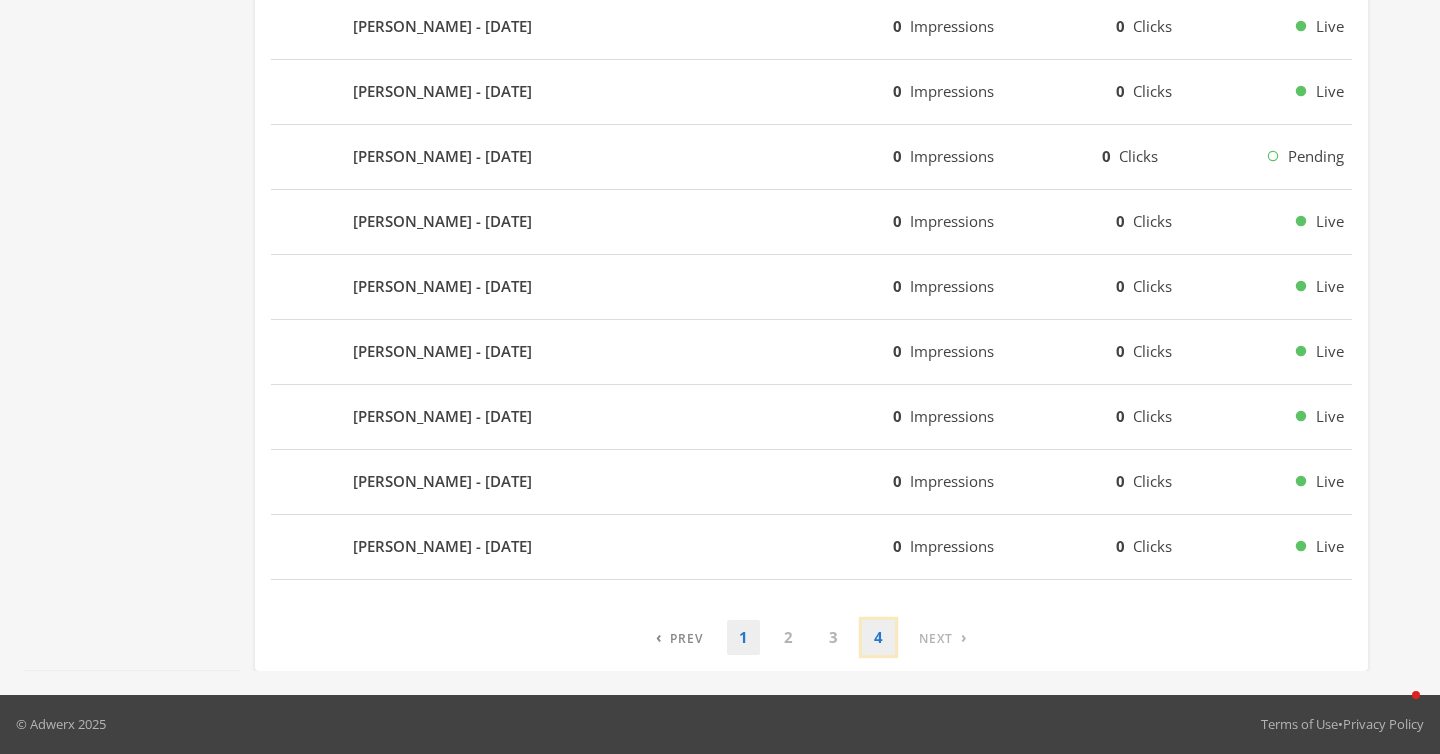 click on "4" at bounding box center (878, 637) 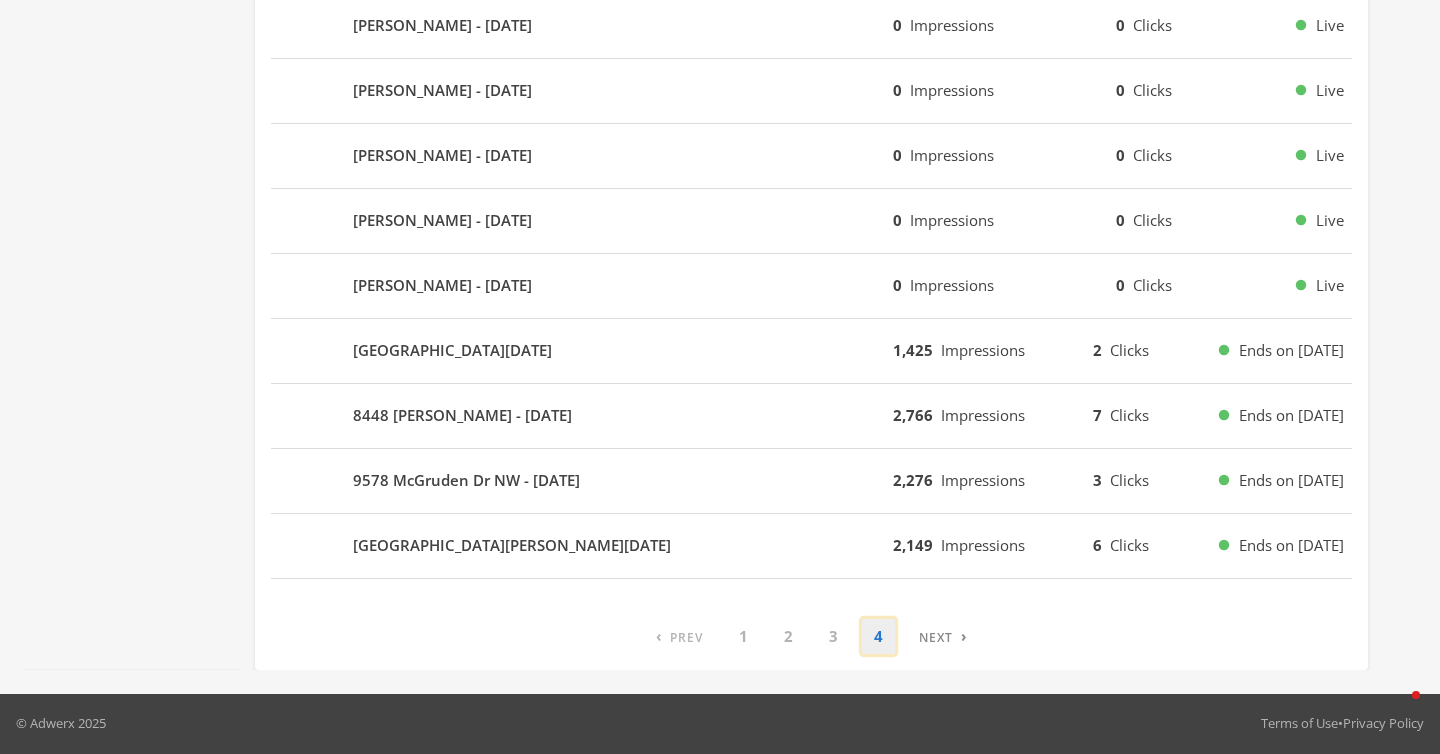 scroll, scrollTop: 1167, scrollLeft: 0, axis: vertical 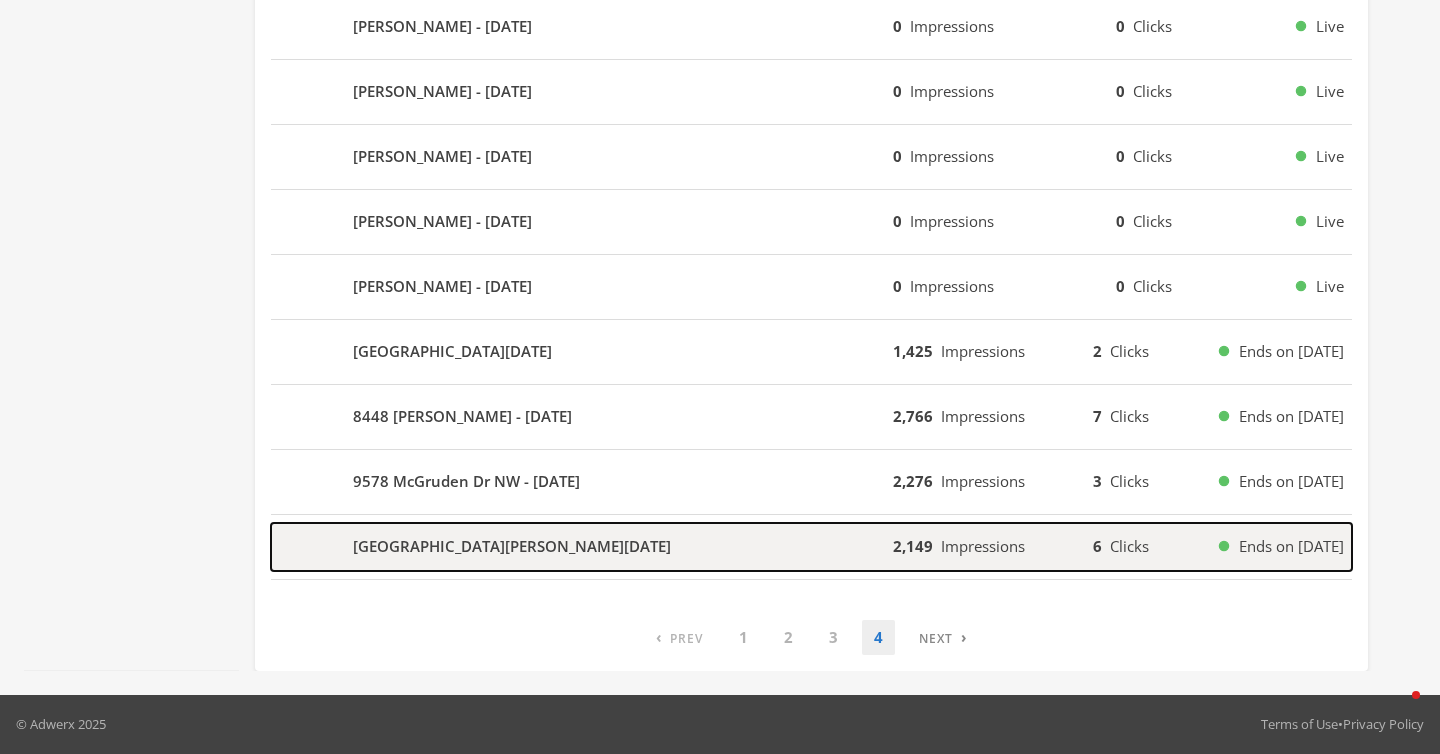click on "3575 Gordon St - 2025-07-21" at bounding box center (512, 546) 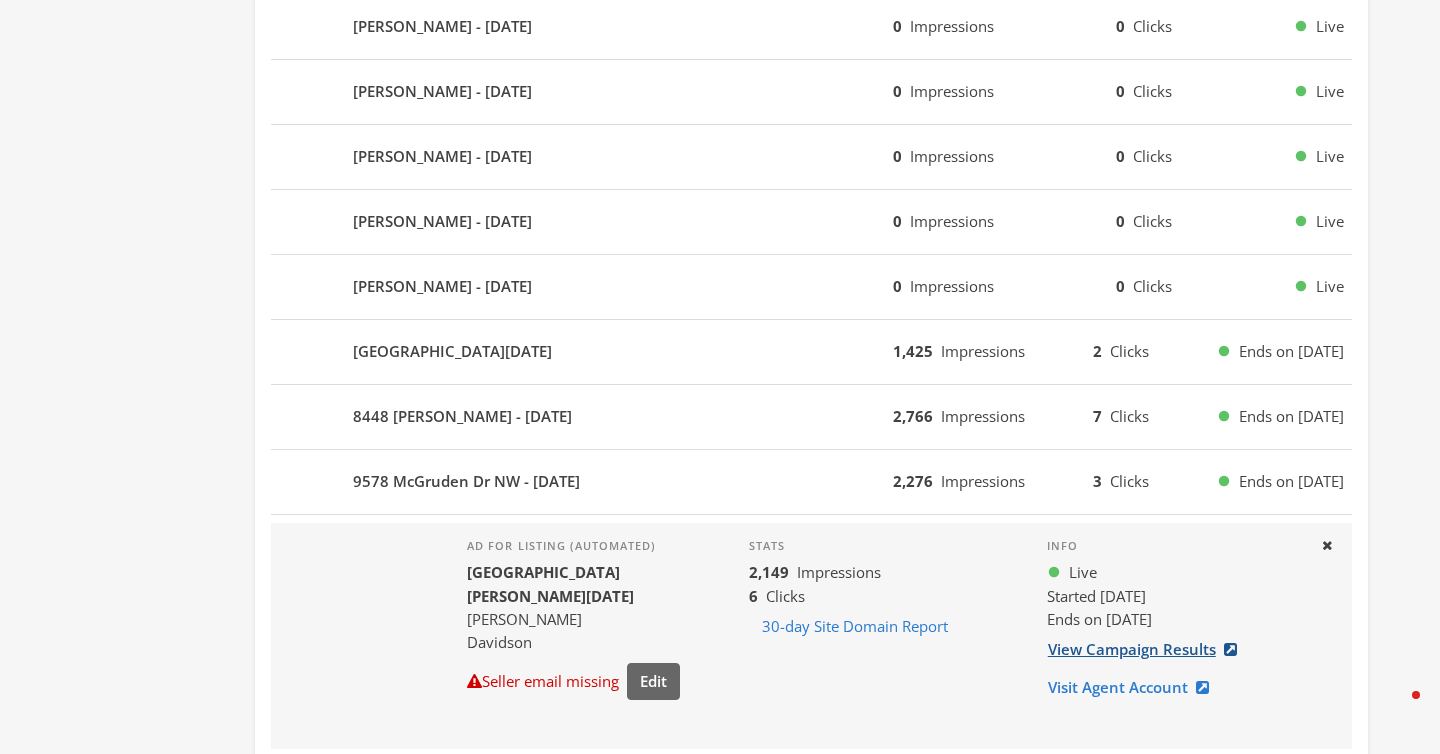 click on "View Campaign Results" at bounding box center (1148, 649) 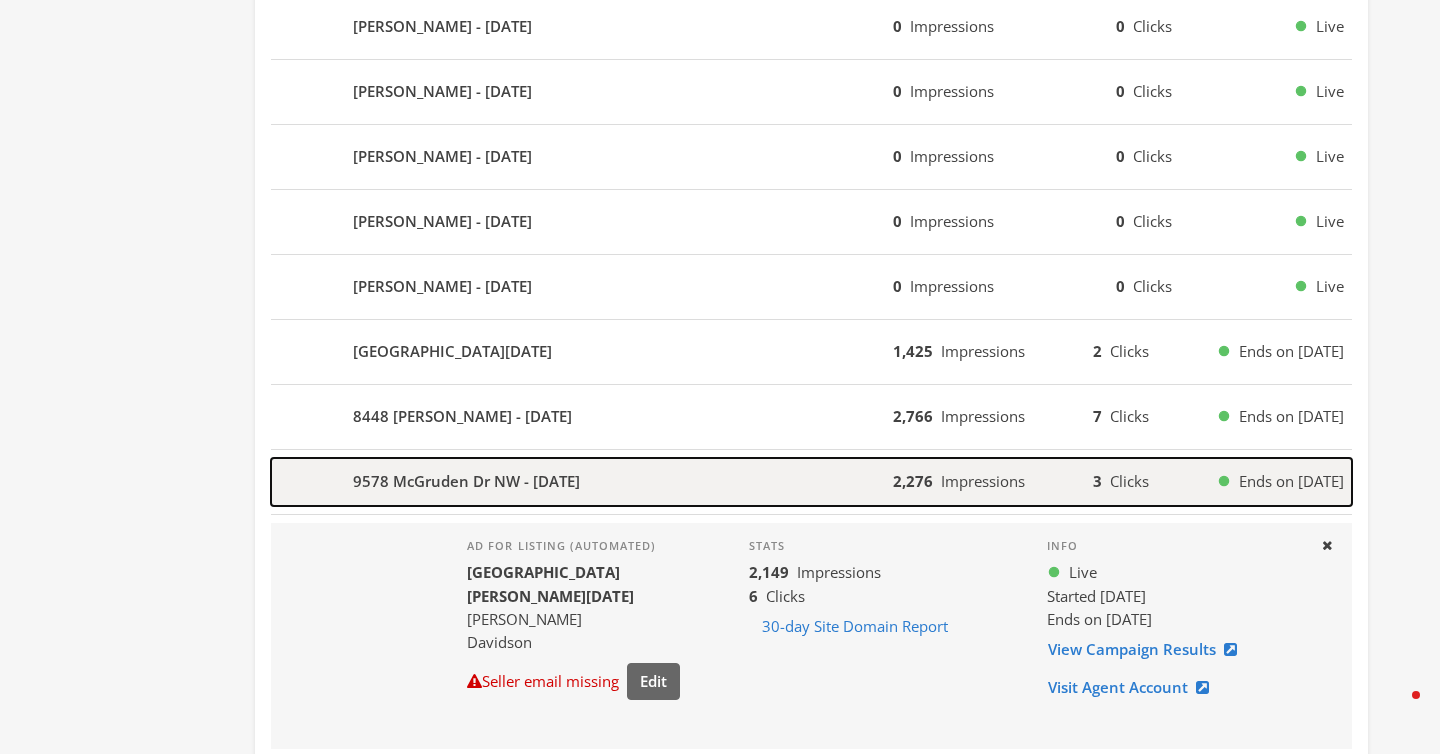 click on "9578 McGruden Dr NW - 2025-07-21" at bounding box center (582, 482) 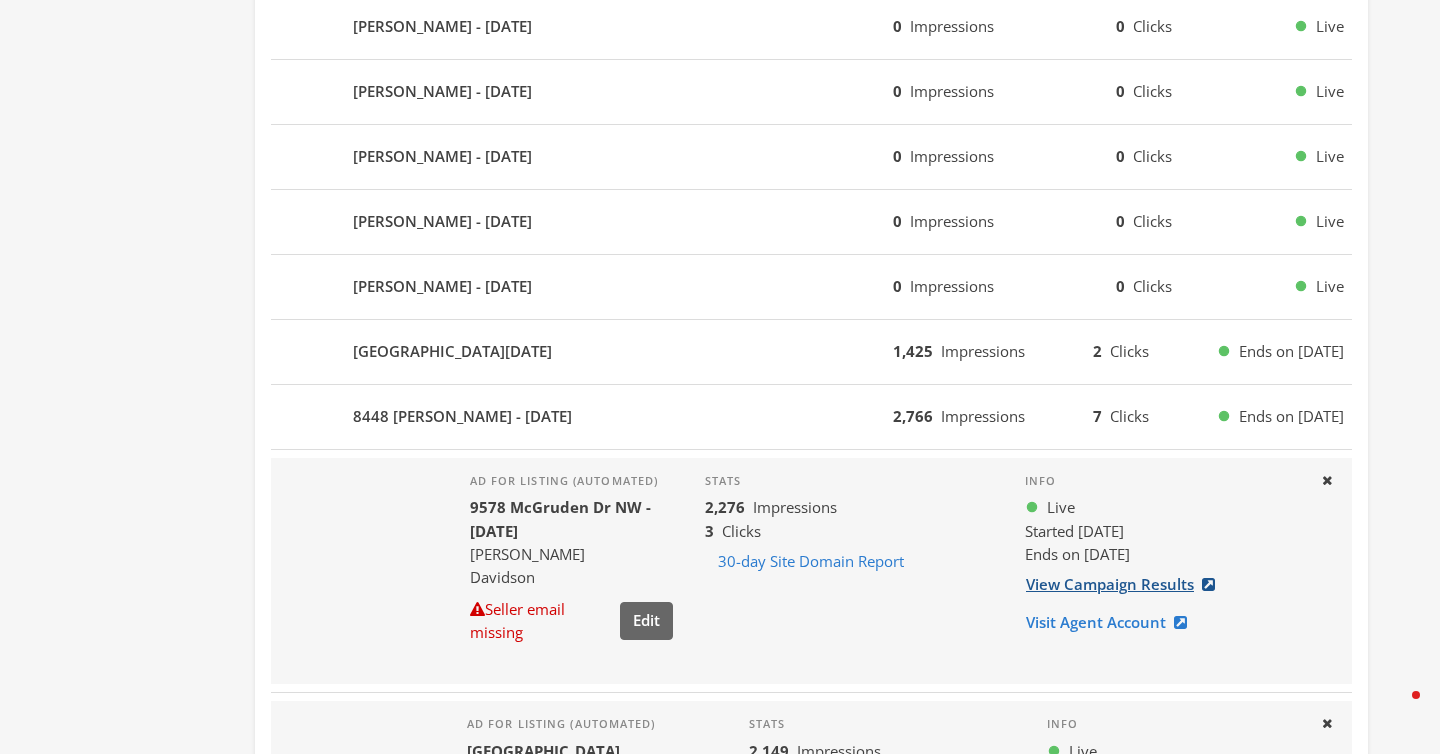 click on "View Campaign Results" at bounding box center (1126, 584) 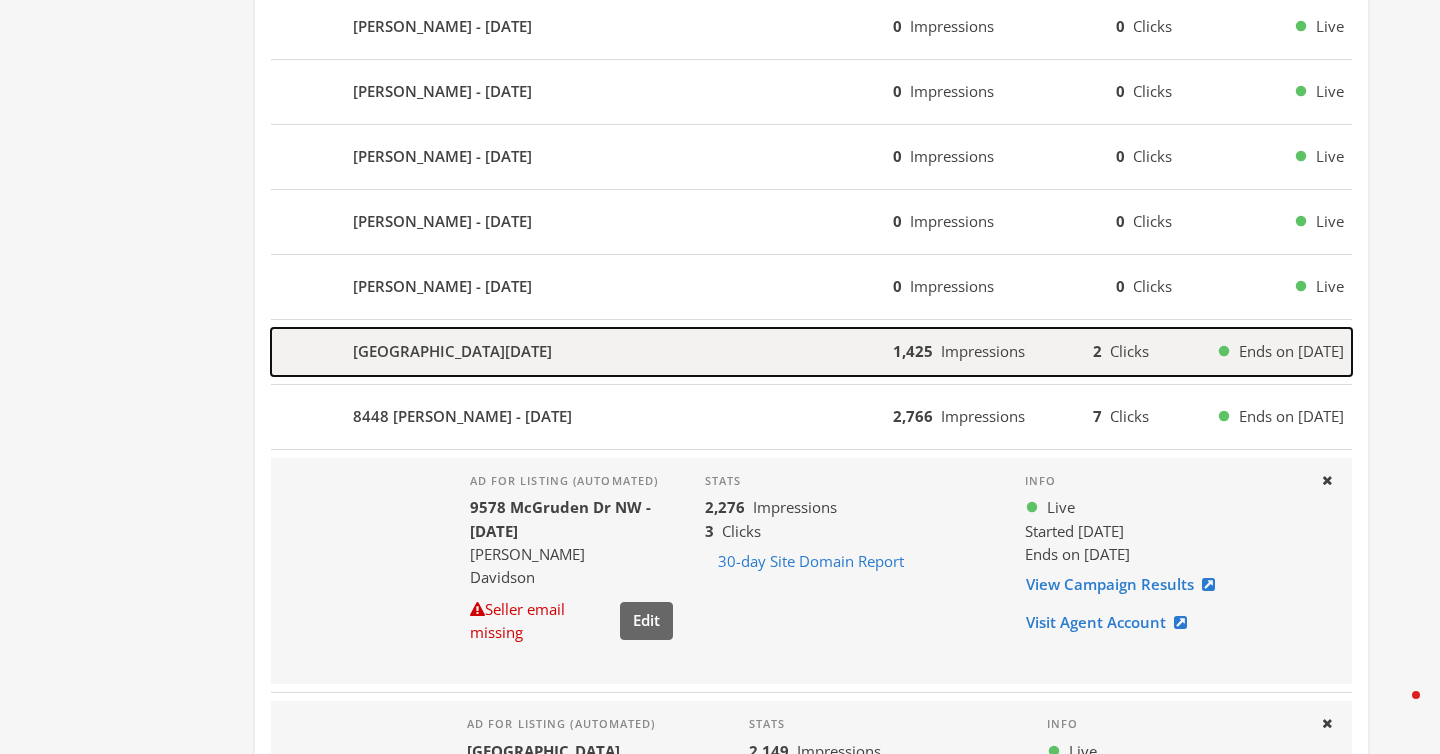 click on "203 Queens Cove Rd - 2025-07-21" at bounding box center (582, 352) 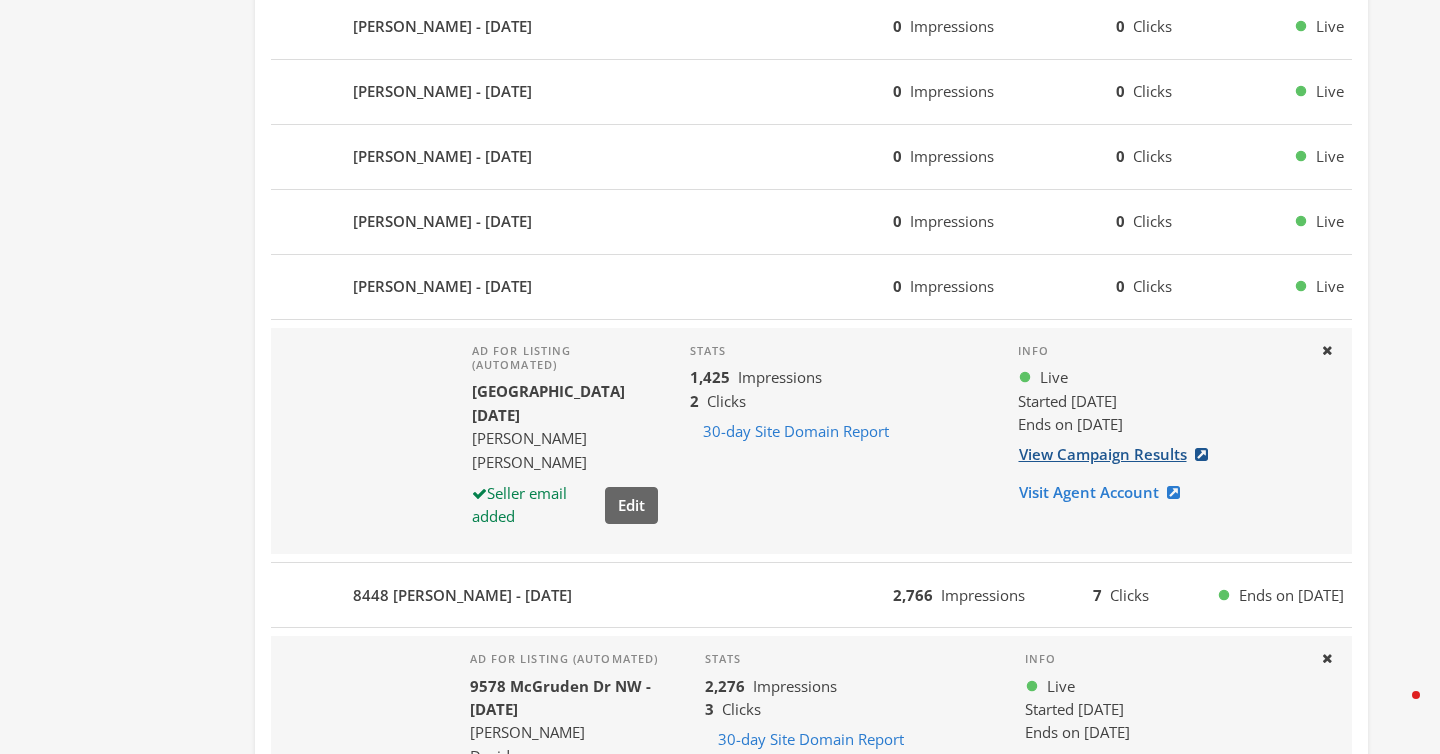 click on "View Campaign Results" at bounding box center [1119, 454] 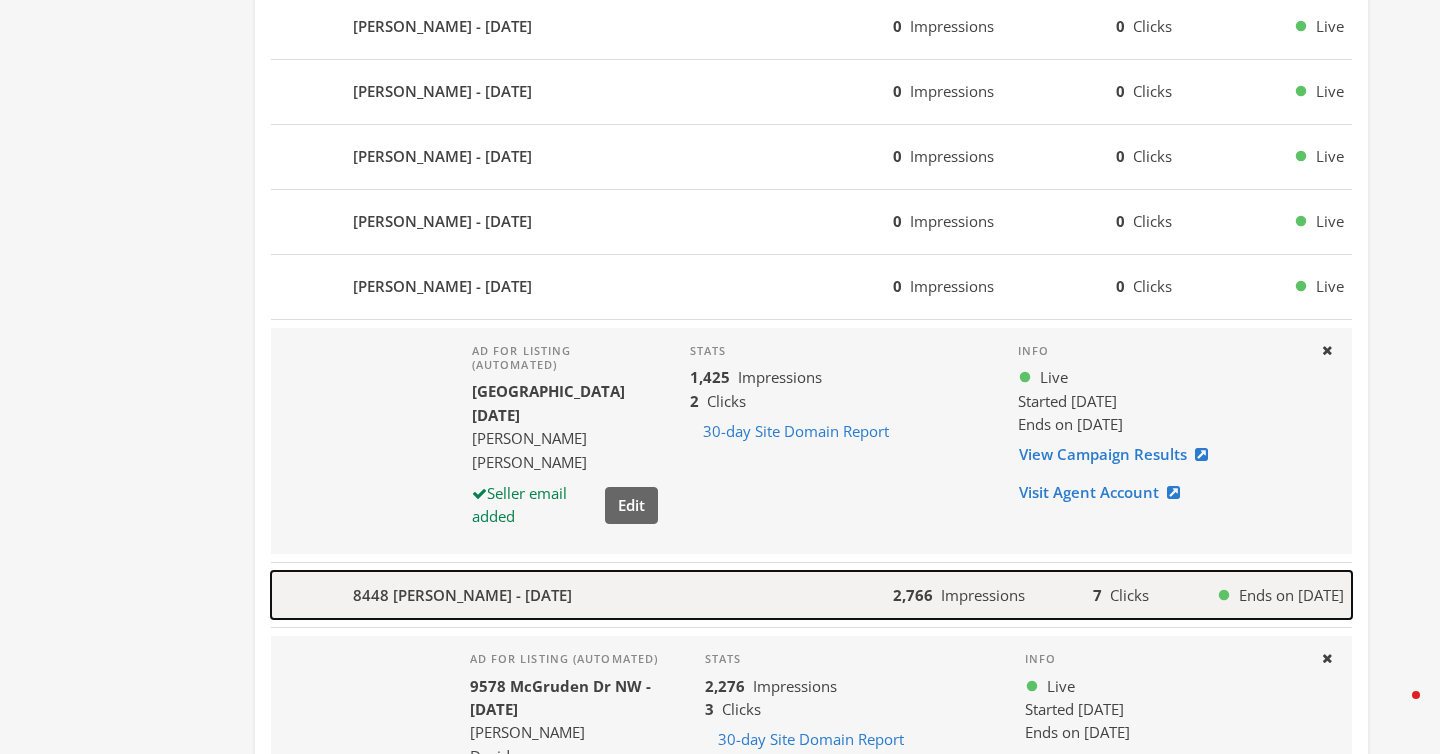 click on "8448 Normandy Rd - 2025-07-21" at bounding box center (582, 595) 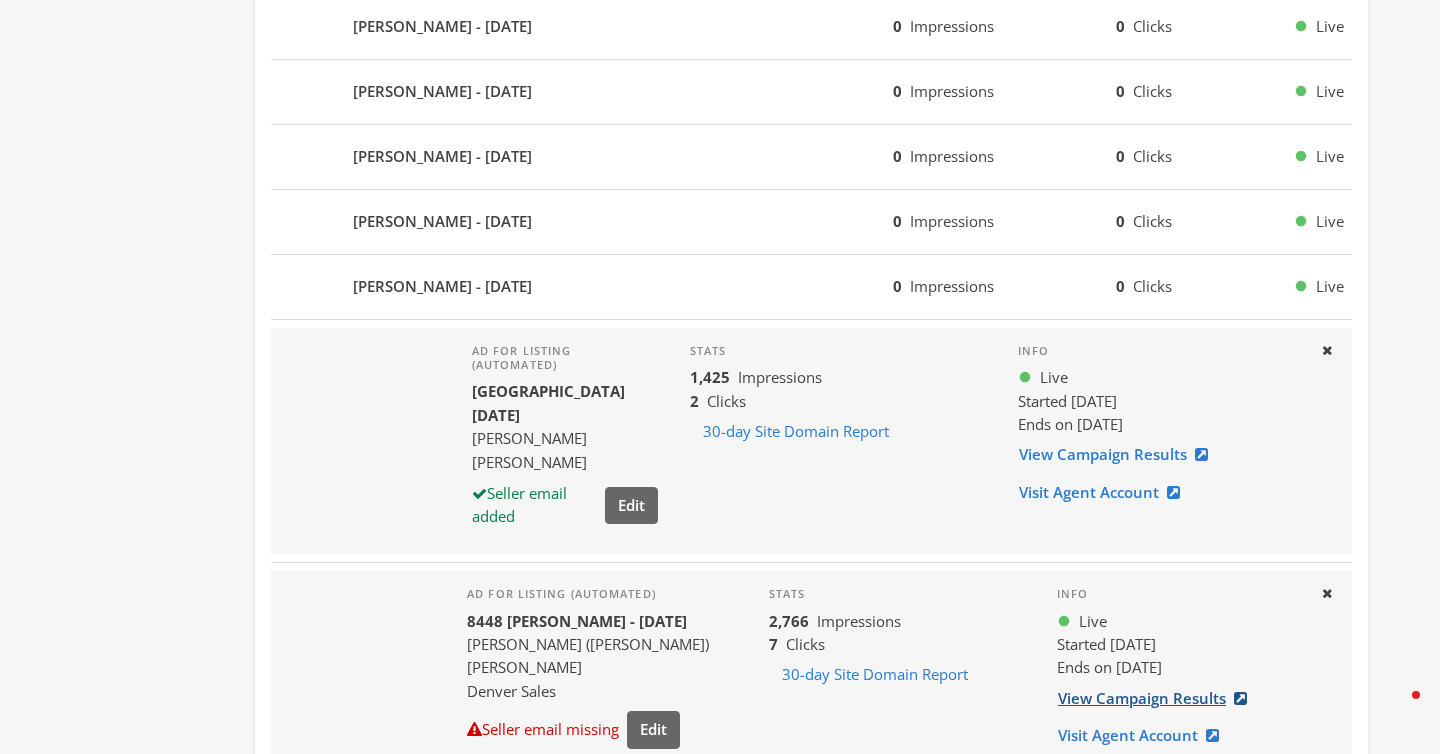 click on "View Campaign Results" at bounding box center (1158, 698) 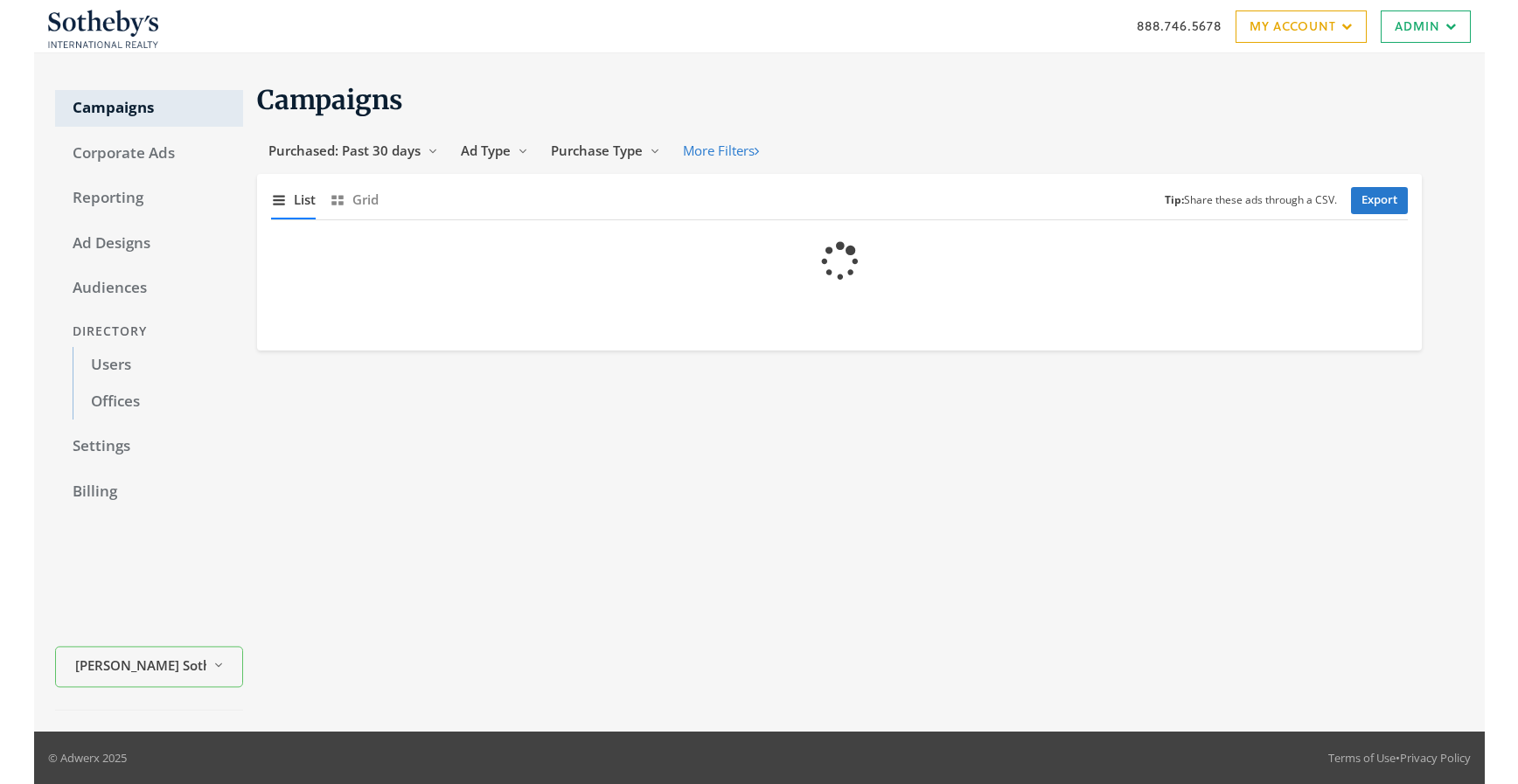scroll, scrollTop: 0, scrollLeft: 0, axis: both 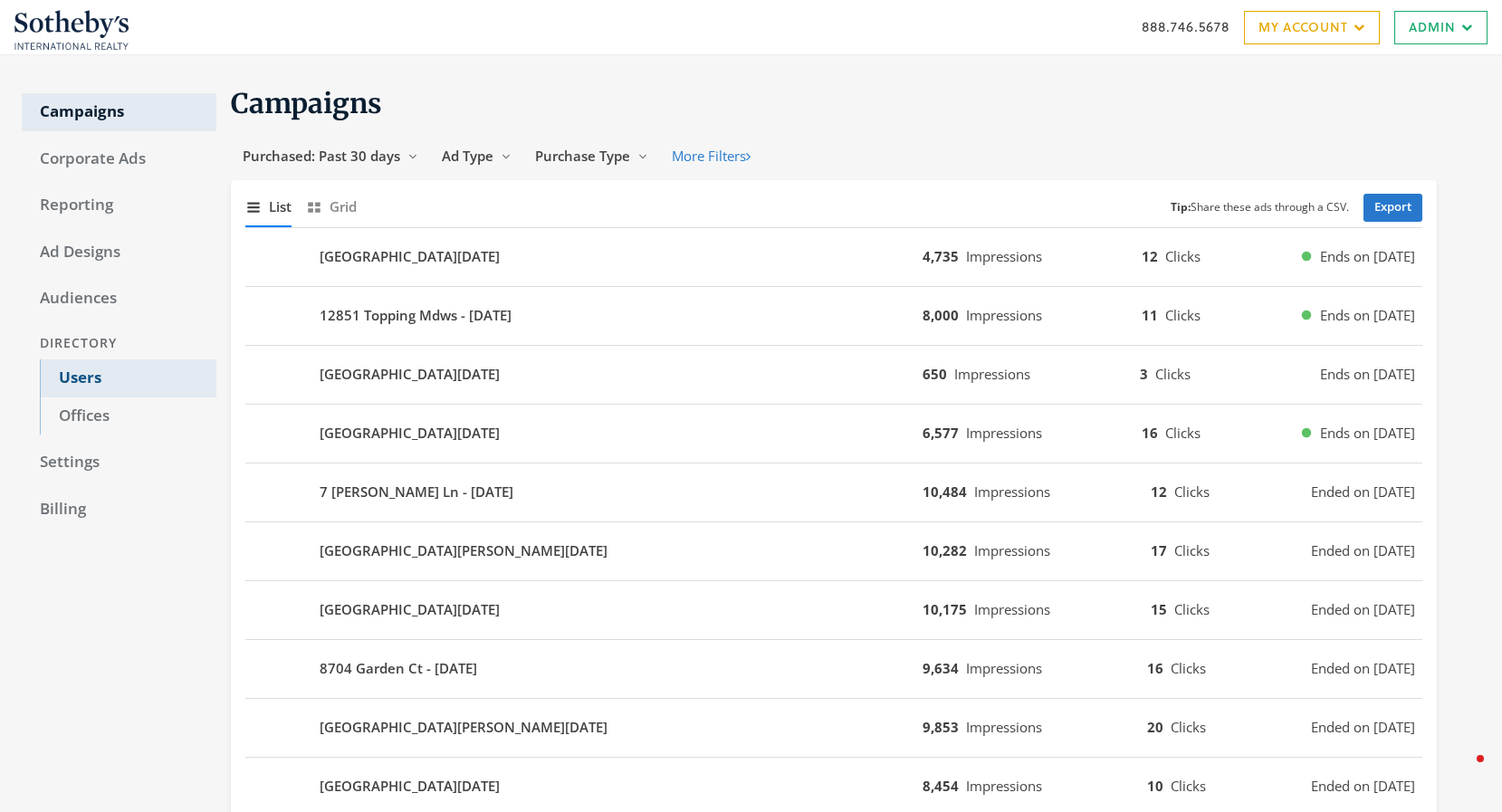 click on "Users" at bounding box center (128, 378) 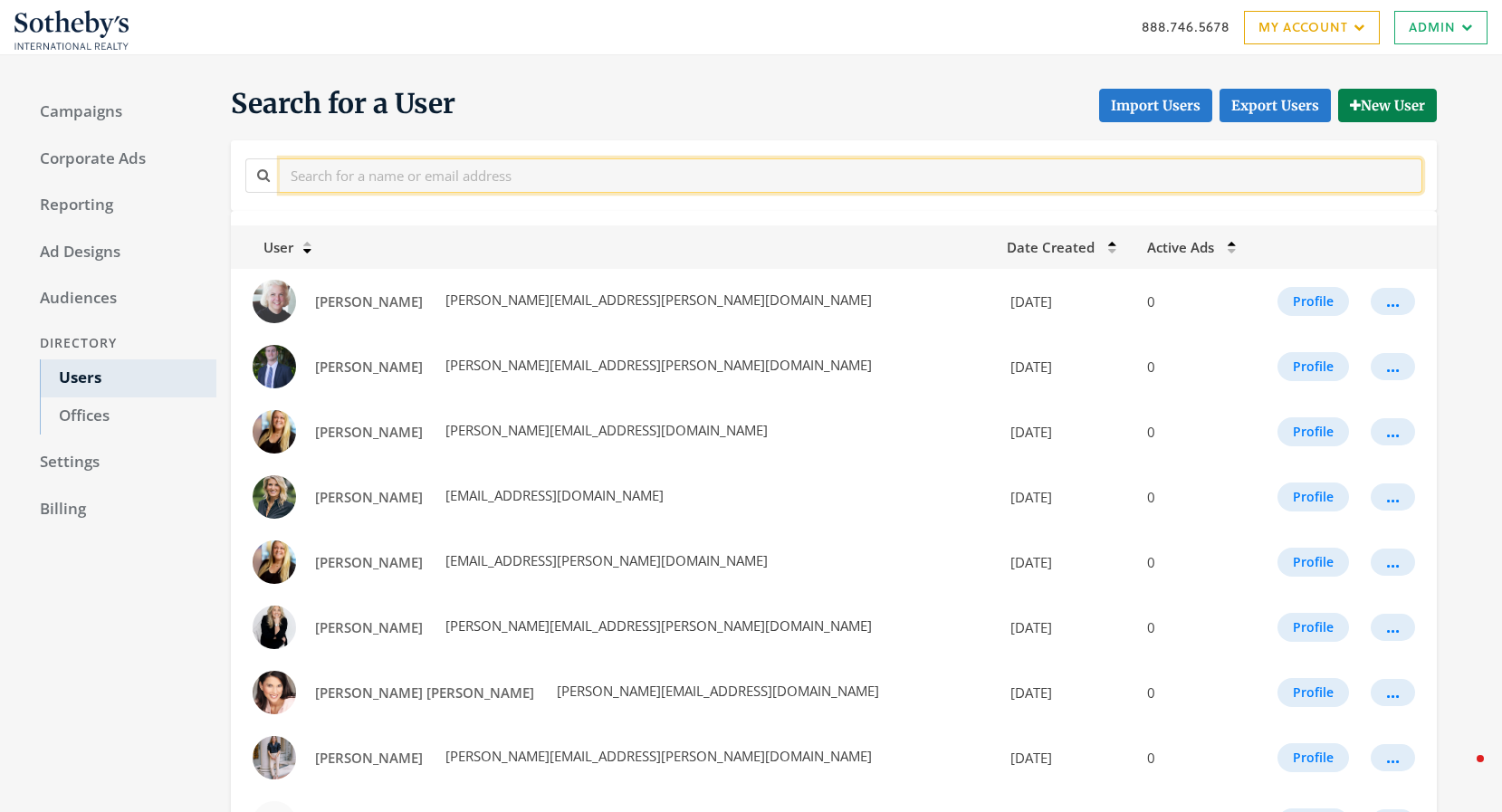 click at bounding box center [851, 175] 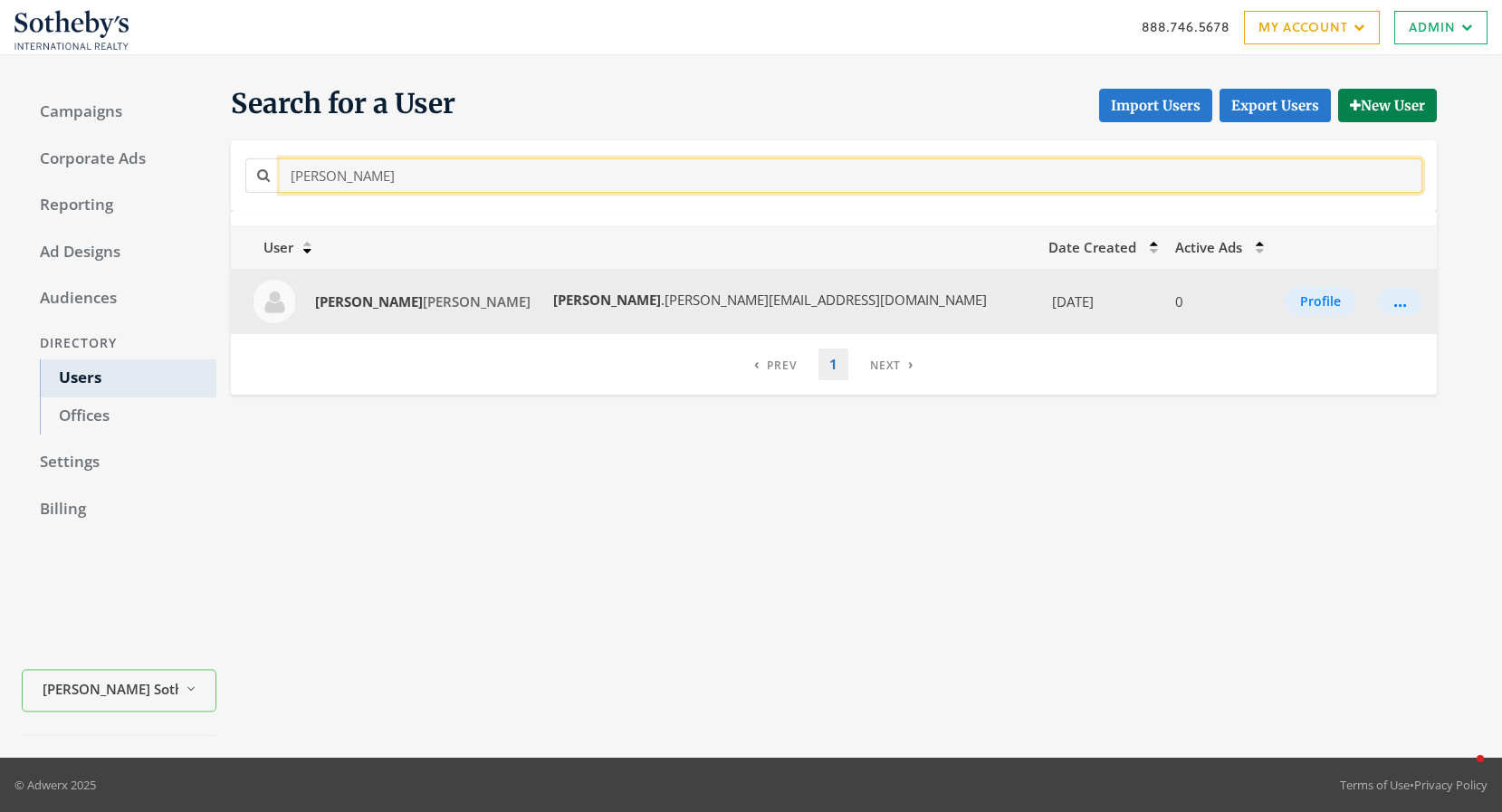 type on "shannon" 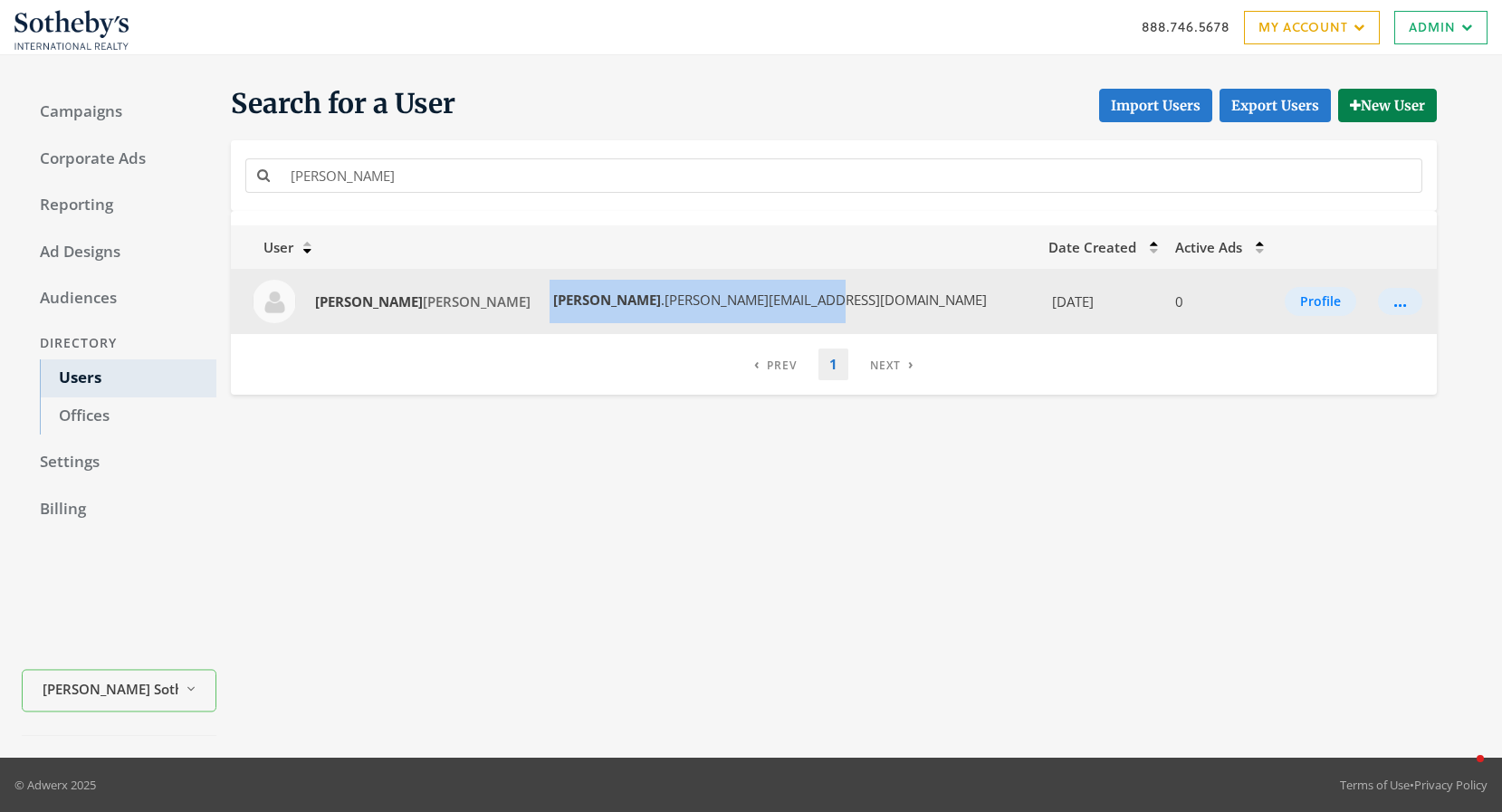 drag, startPoint x: 679, startPoint y: 307, endPoint x: 423, endPoint y: 301, distance: 256.0703 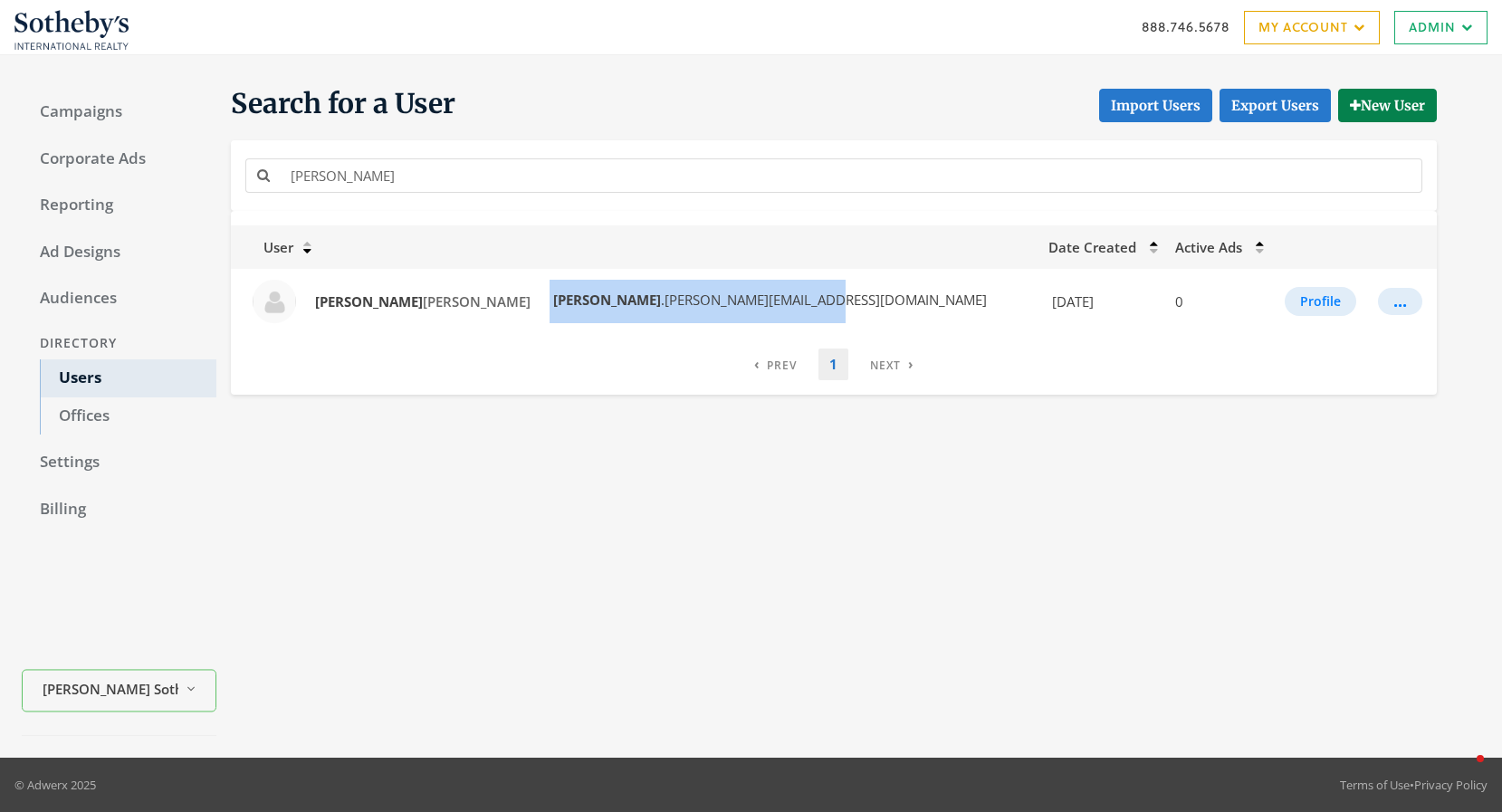 copy on "shannon .eike@sothebysrealty.com" 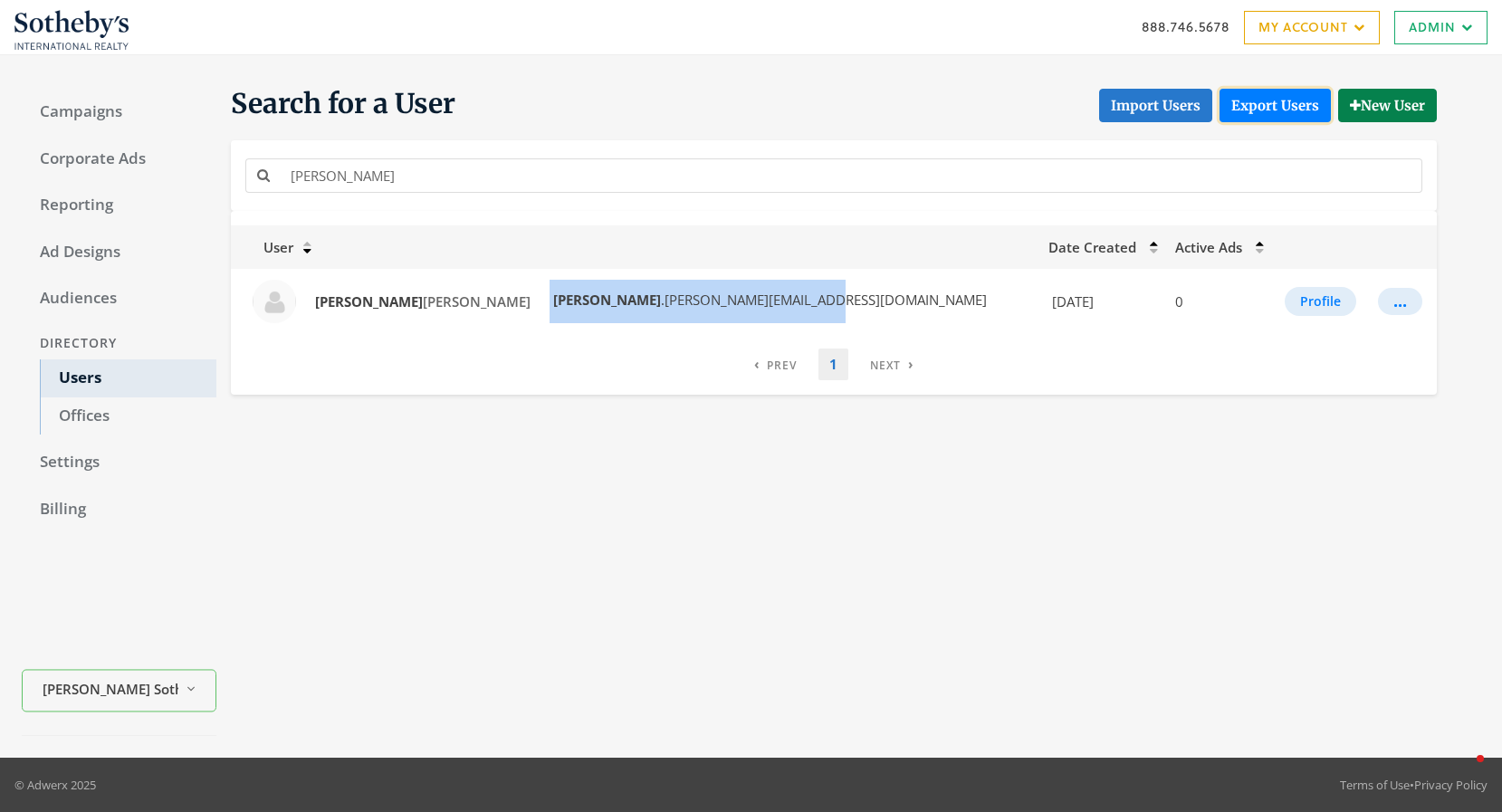 click on "Export Users" at bounding box center [1275, 105] 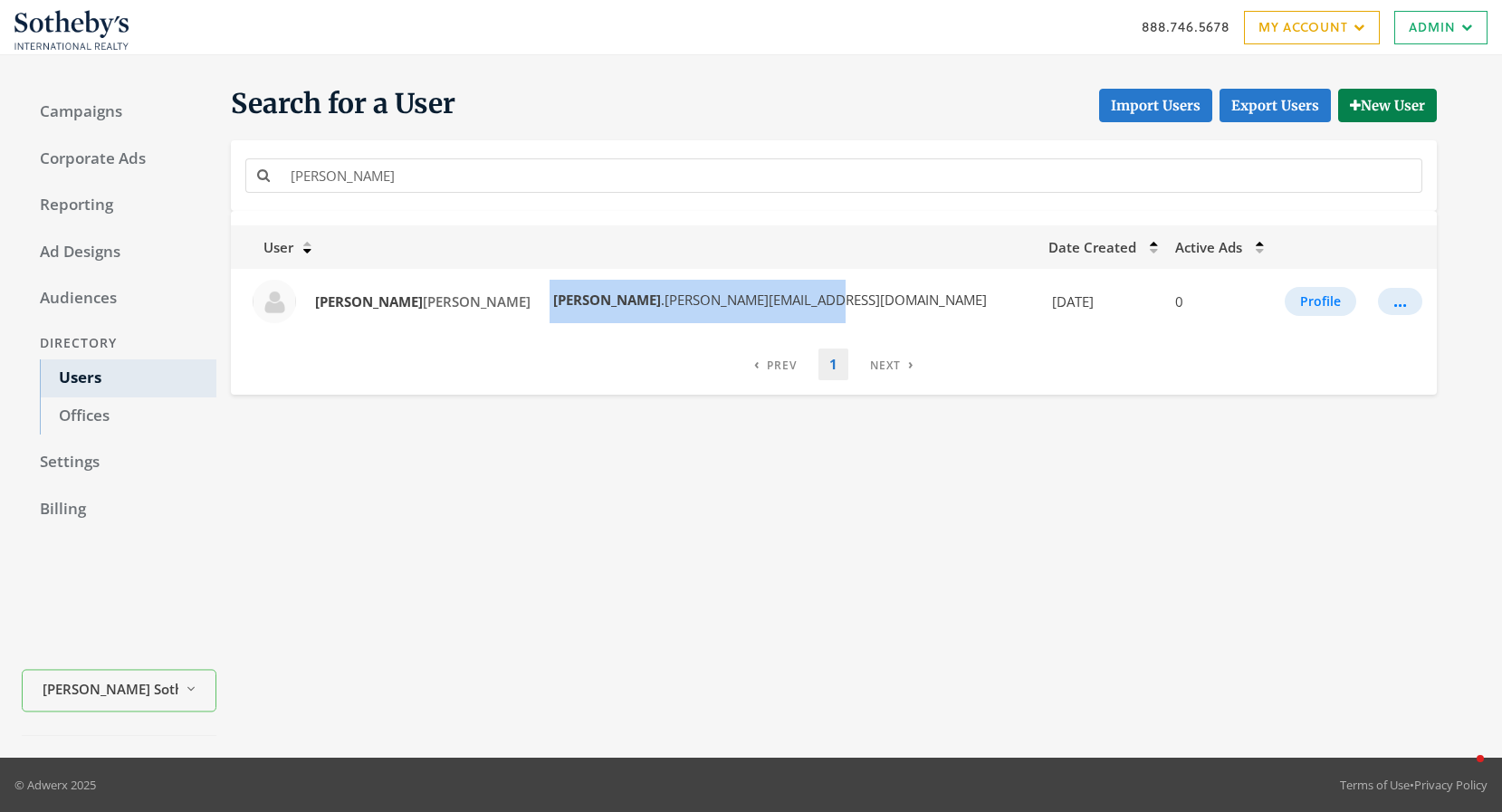 click on "Search for a User Import Users Export Users   New User shannon User Date Created   Active Ads     Shannon  Eike   shannon .eike@sothebysrealty.com 6/26/2019 0 Profile   ... ‹ Previous 1 › Next" at bounding box center (848, 406) 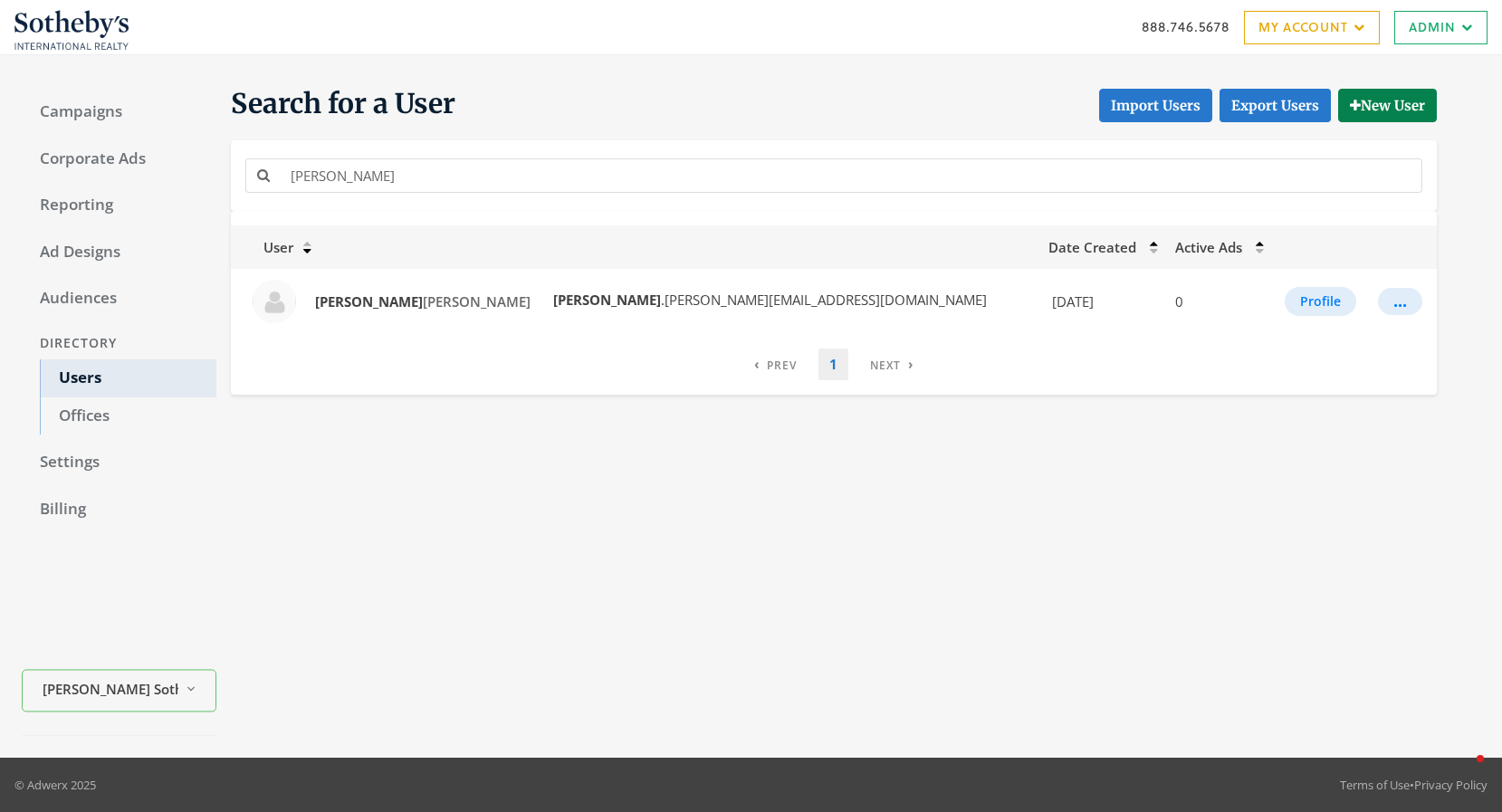click on "Search for a User Import Users Export Users   New User shannon User Date Created   Active Ads     Shannon  Eike   shannon .eike@sothebysrealty.com 6/26/2019 0 Profile   ... ‹ Previous 1 › Next" at bounding box center (848, 406) 